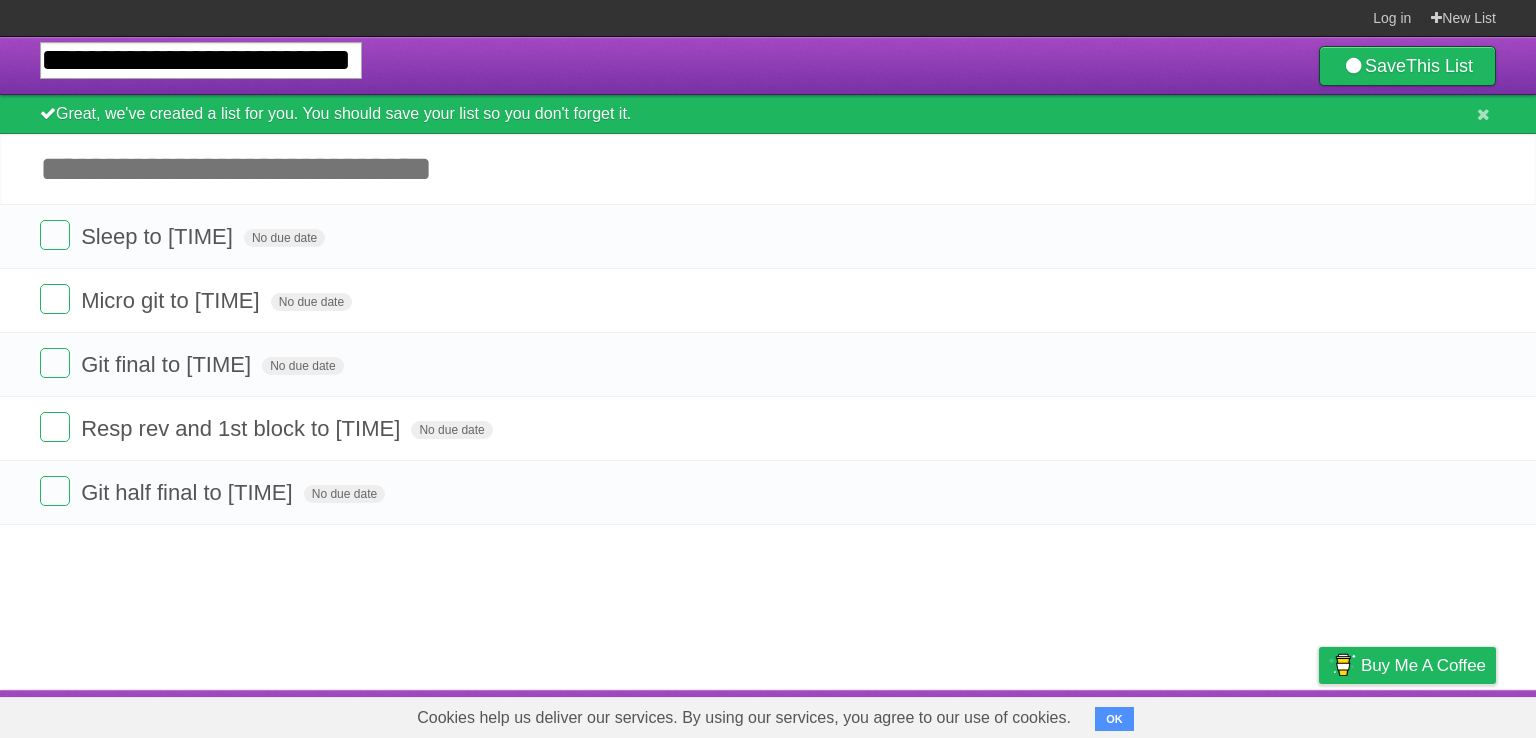 scroll, scrollTop: 0, scrollLeft: 0, axis: both 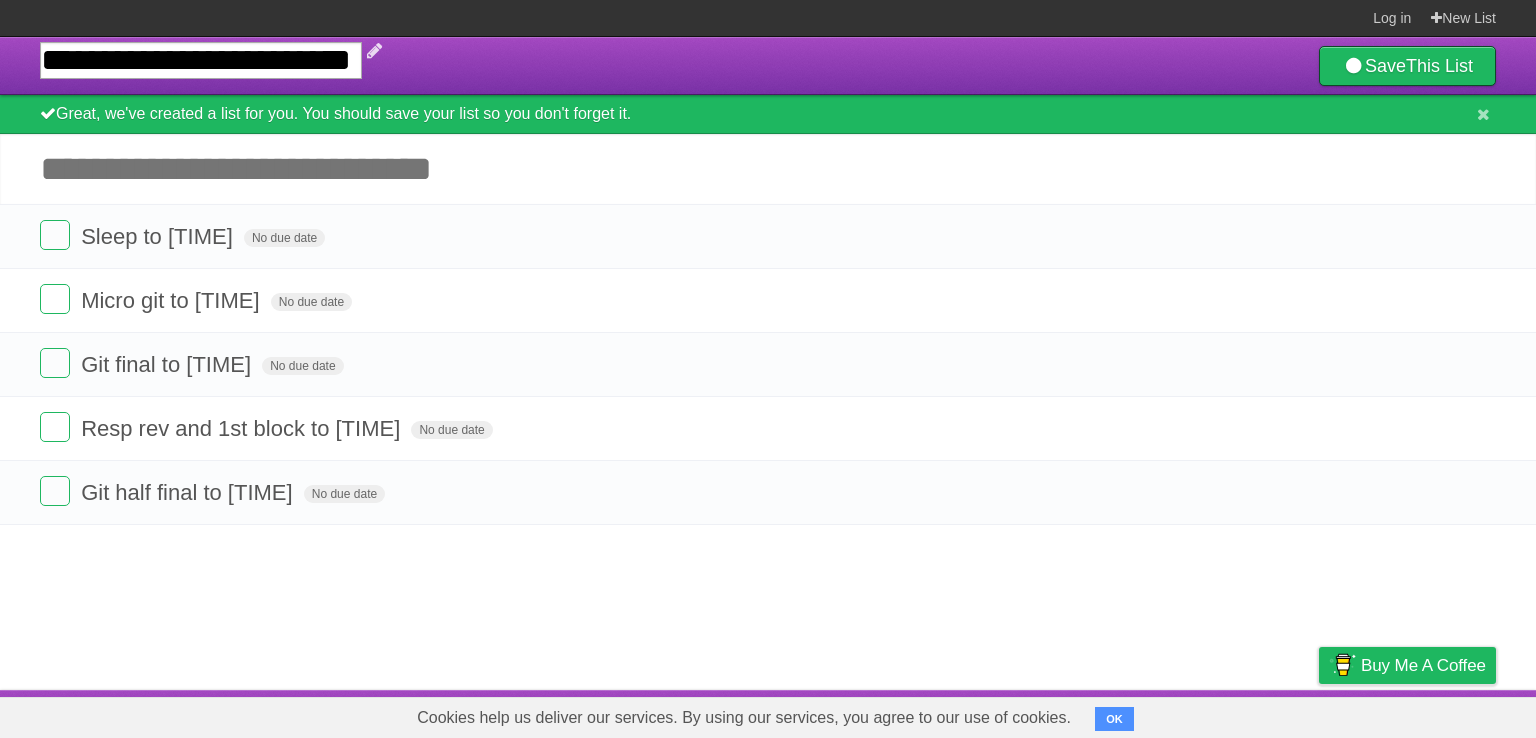 click on "**********" at bounding box center [201, 60] 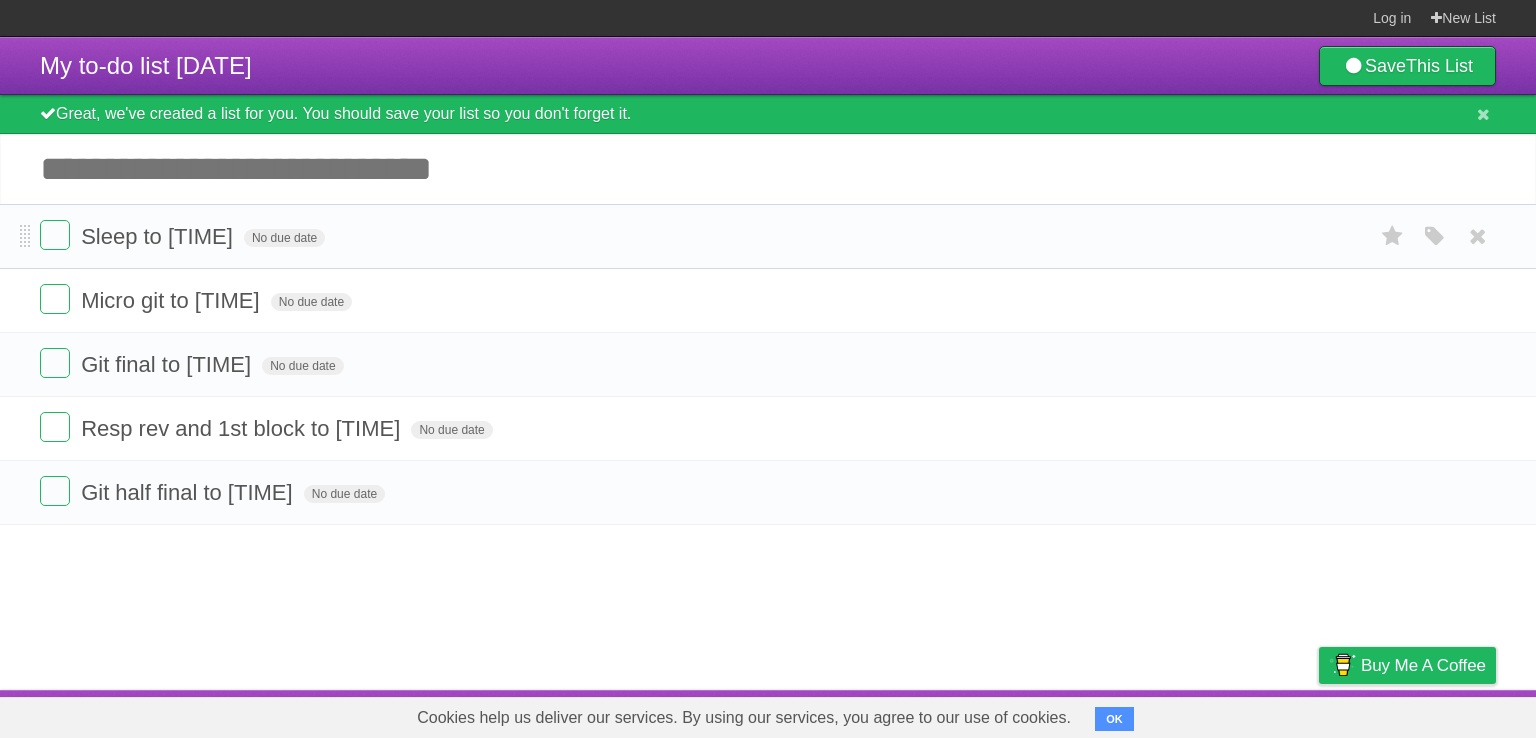 click on "Sleep to [TIME]
No due date
White
Red
Blue
Green
Purple
Orange" at bounding box center (768, 236) 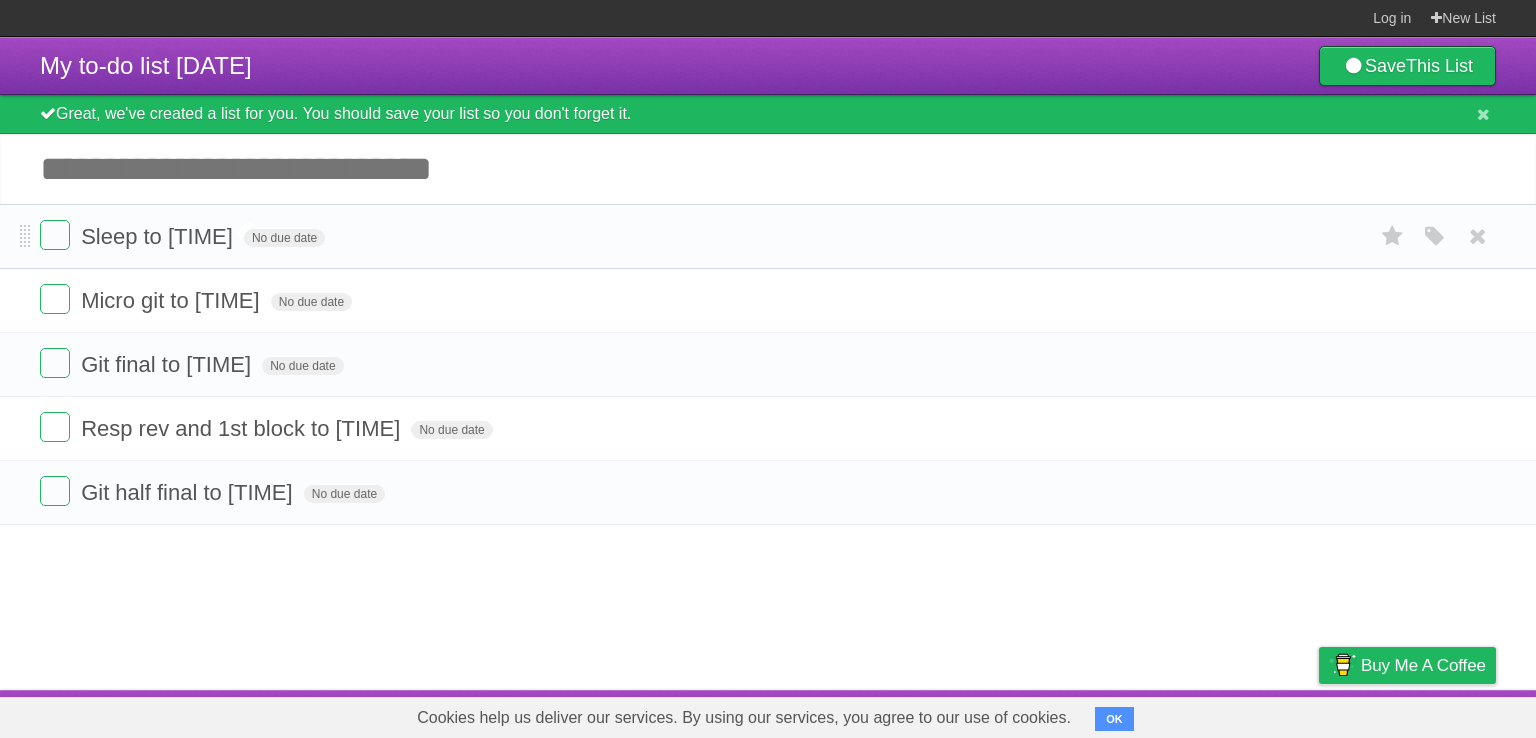 click on "Sleep to [TIME]" at bounding box center [159, 236] 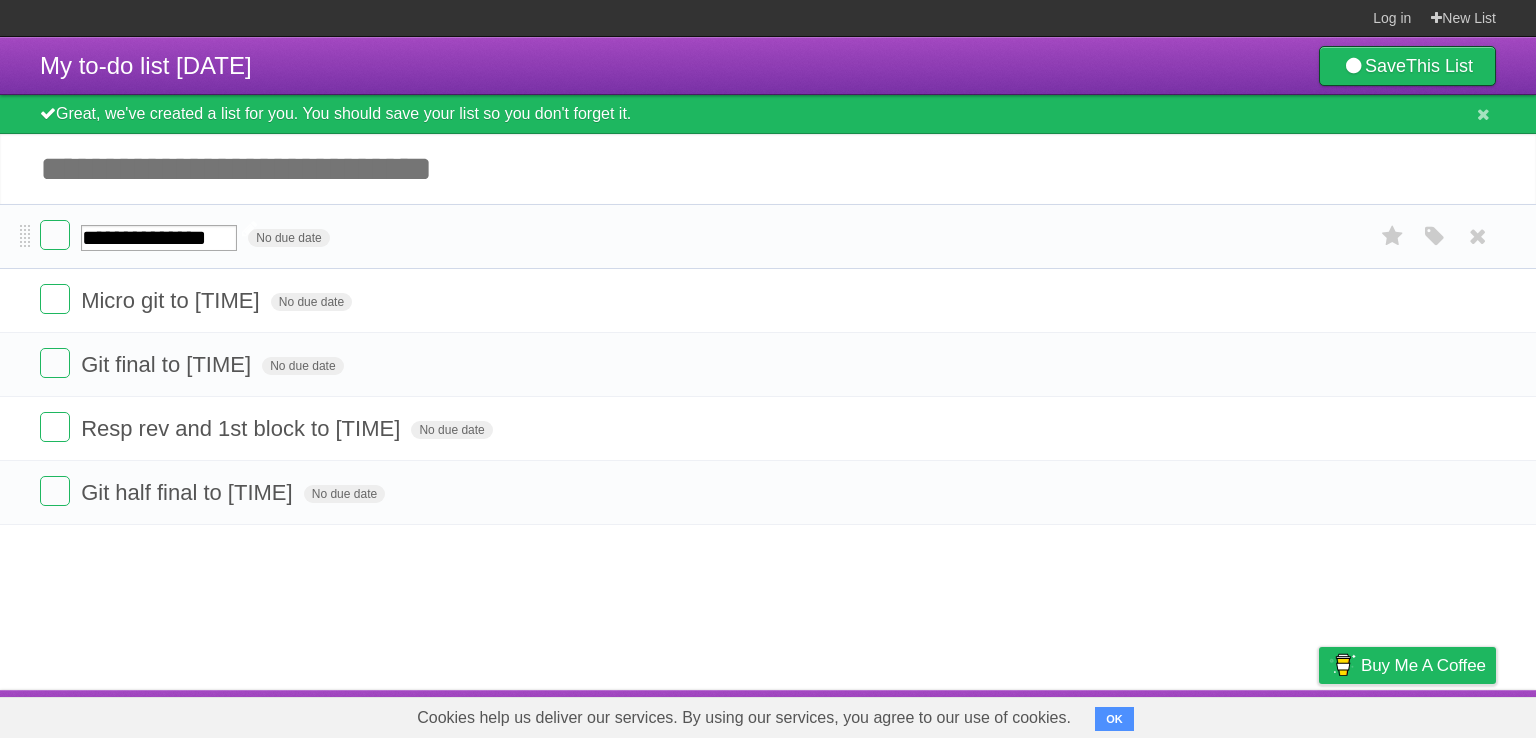 click on "**********" at bounding box center [159, 238] 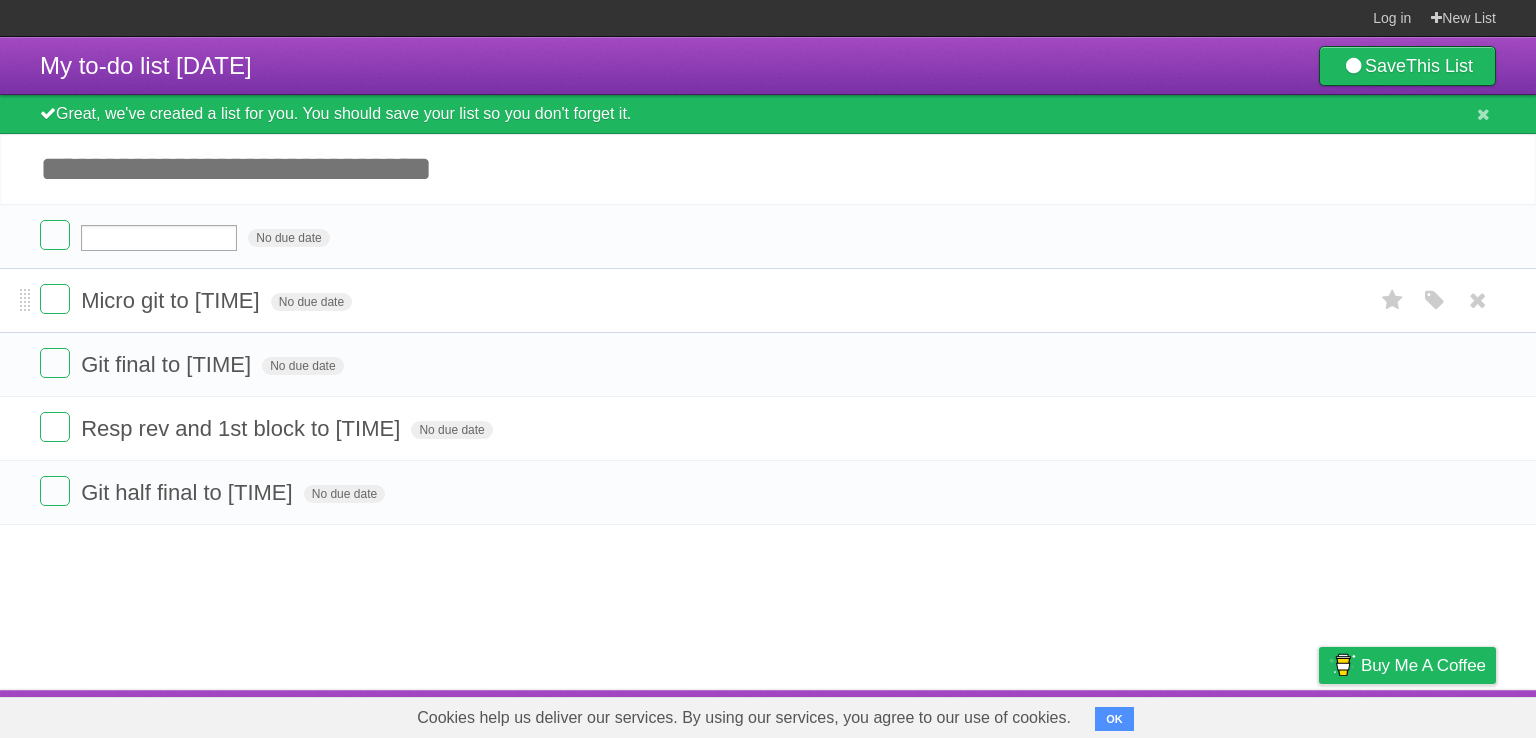 click on "Micro git to [TIME]
No due date
White
Red
Blue
Green
Purple
Orange" at bounding box center (768, 300) 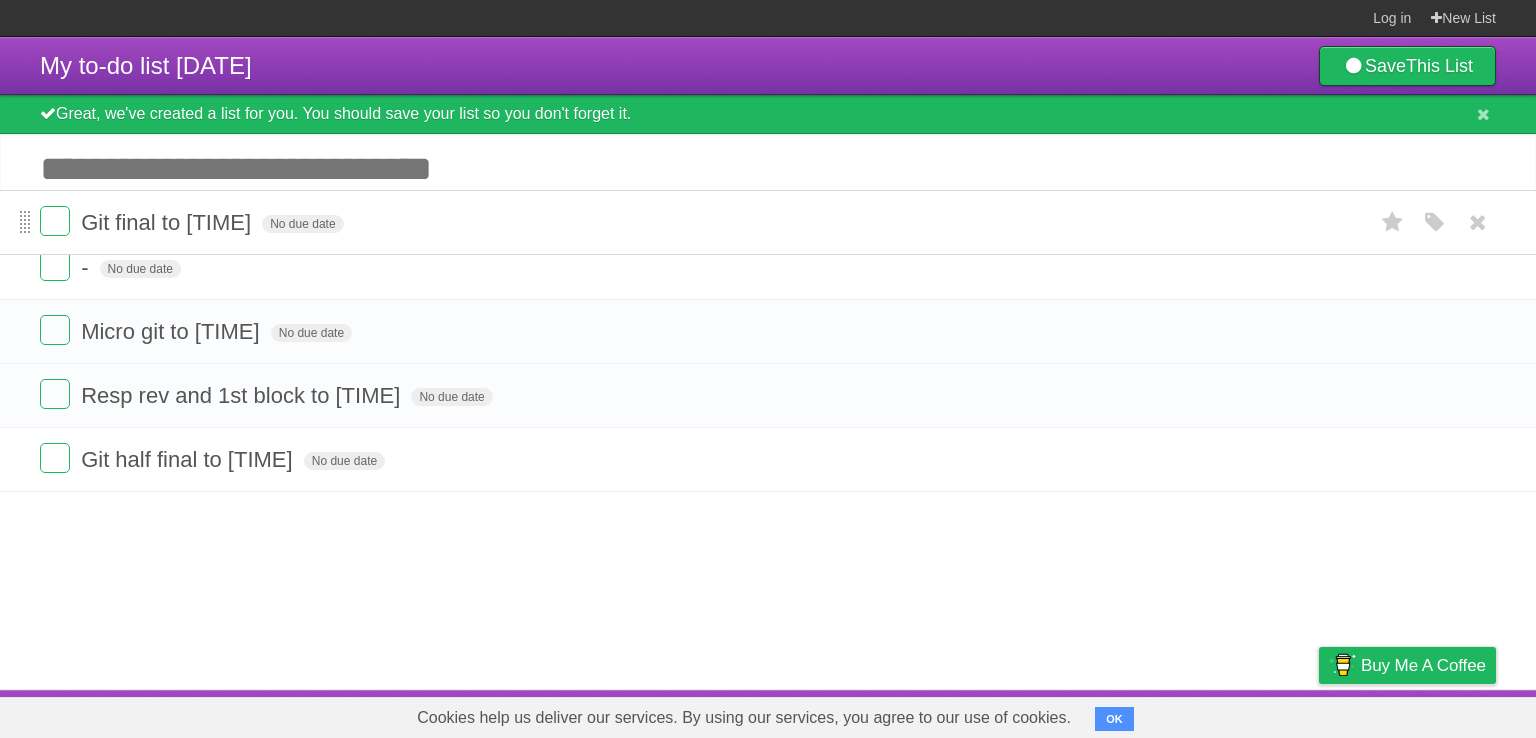 drag, startPoint x: 24, startPoint y: 367, endPoint x: 23, endPoint y: 224, distance: 143.0035 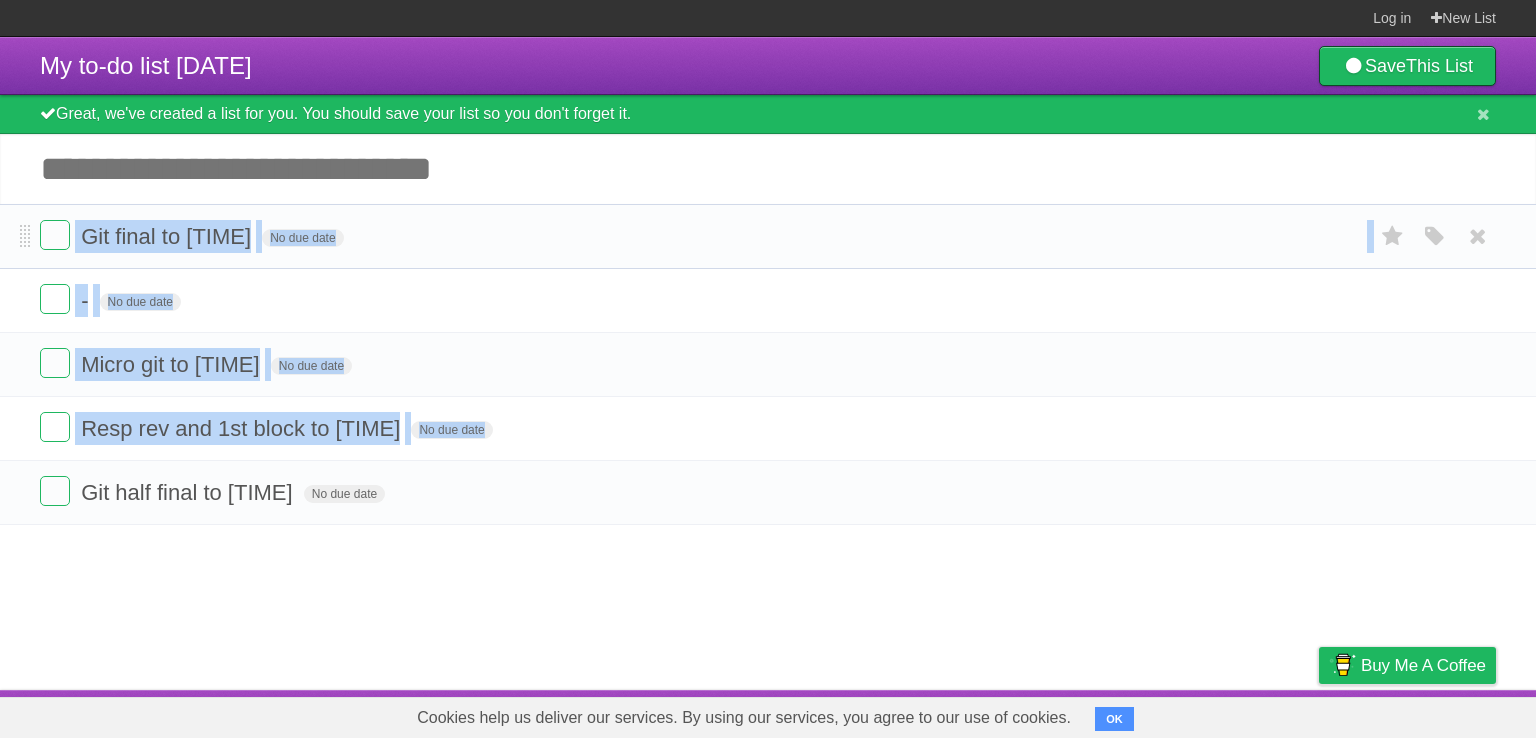 drag, startPoint x: 31, startPoint y: 495, endPoint x: 36, endPoint y: 247, distance: 248.0504 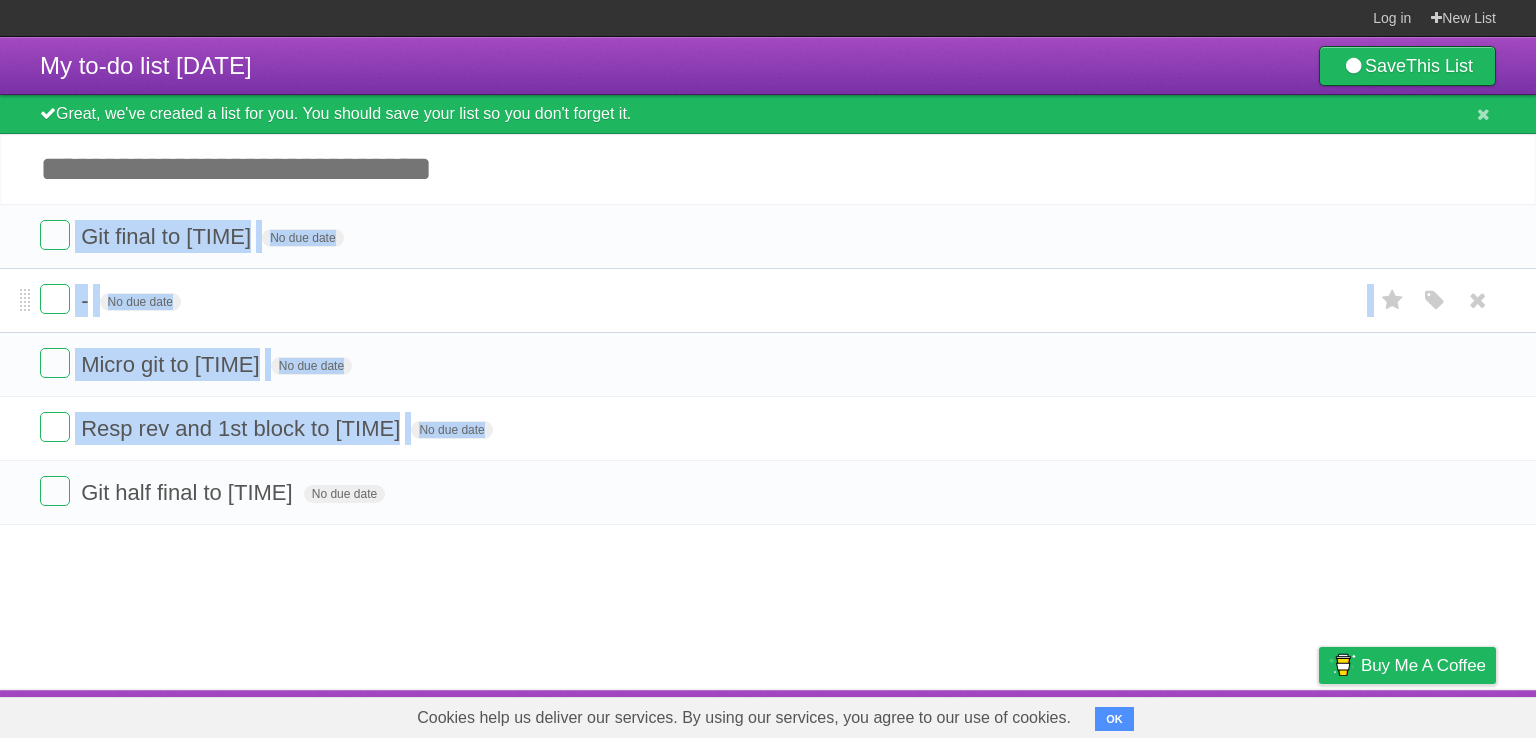 click on "-
No due date
White
Red
Blue
Green
Purple
Orange" at bounding box center (768, 300) 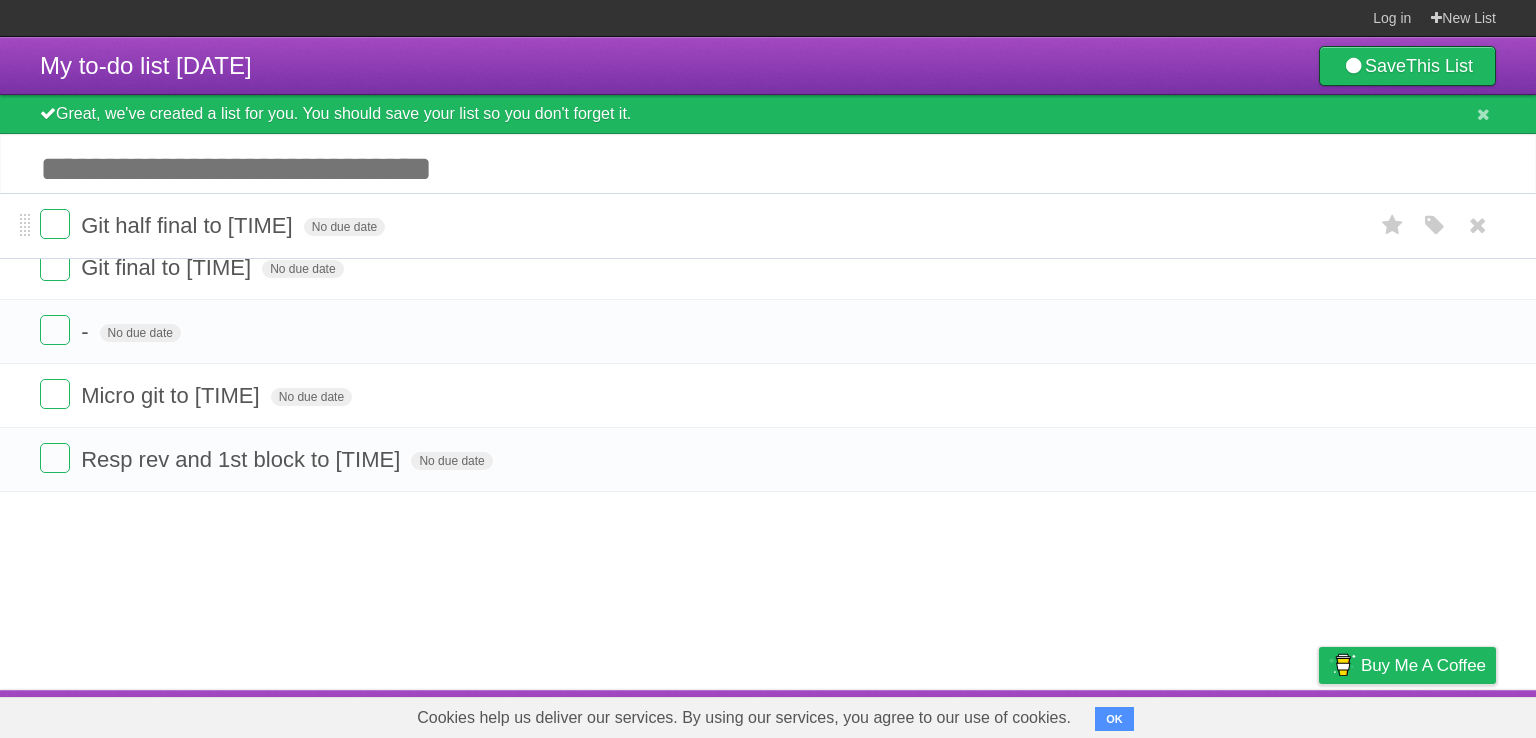 drag, startPoint x: 28, startPoint y: 495, endPoint x: 17, endPoint y: 225, distance: 270.22397 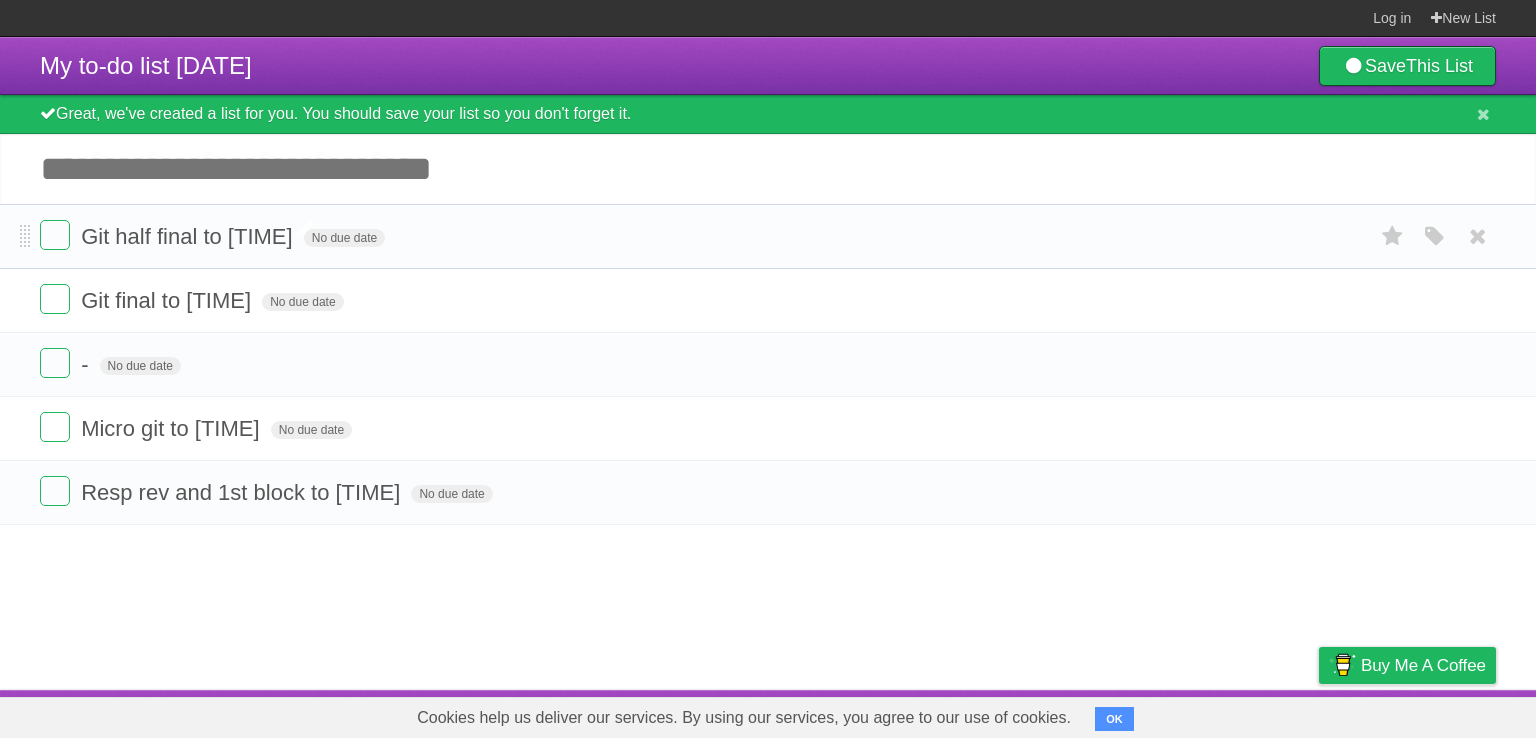 click on "Git half final to [TIME]" at bounding box center (189, 236) 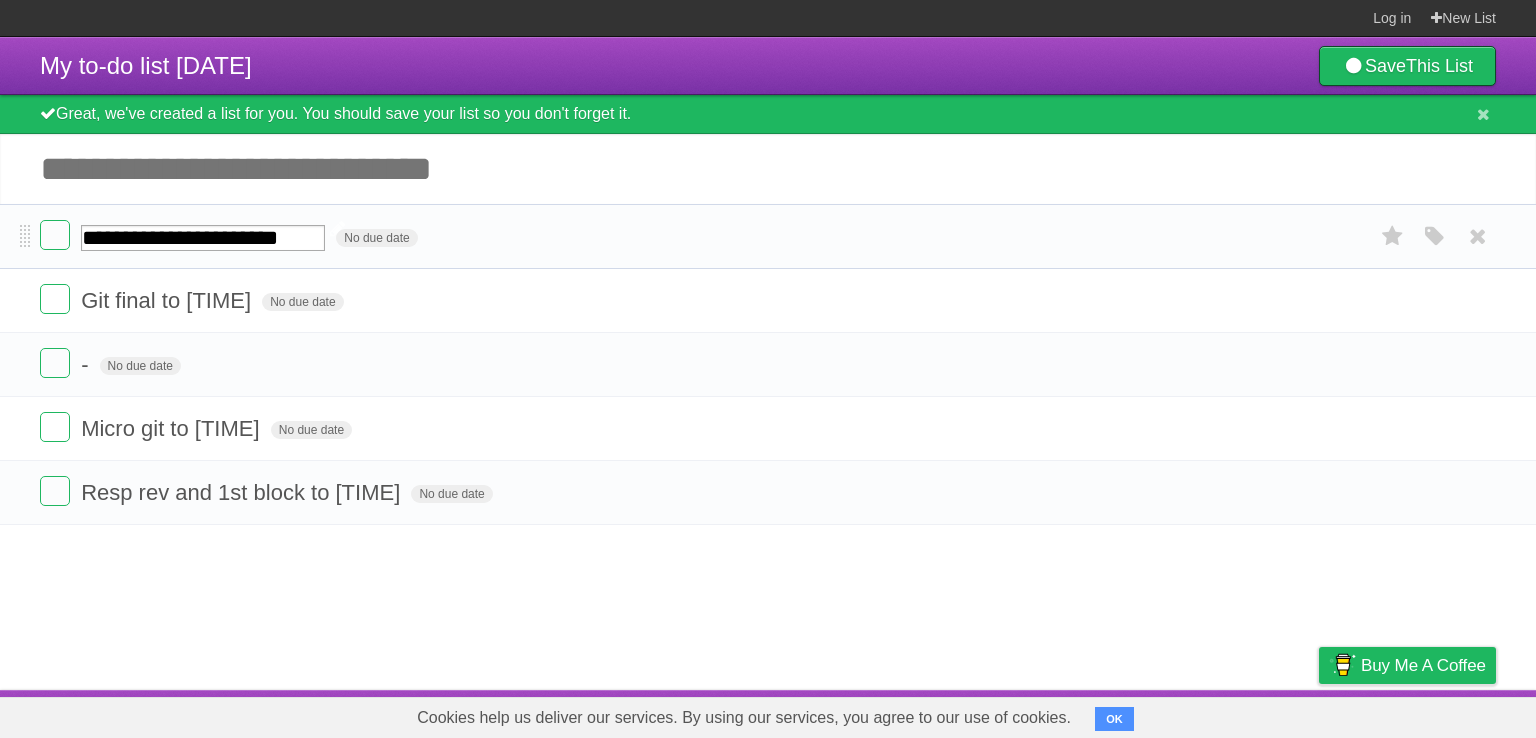 click on "**********" at bounding box center (203, 238) 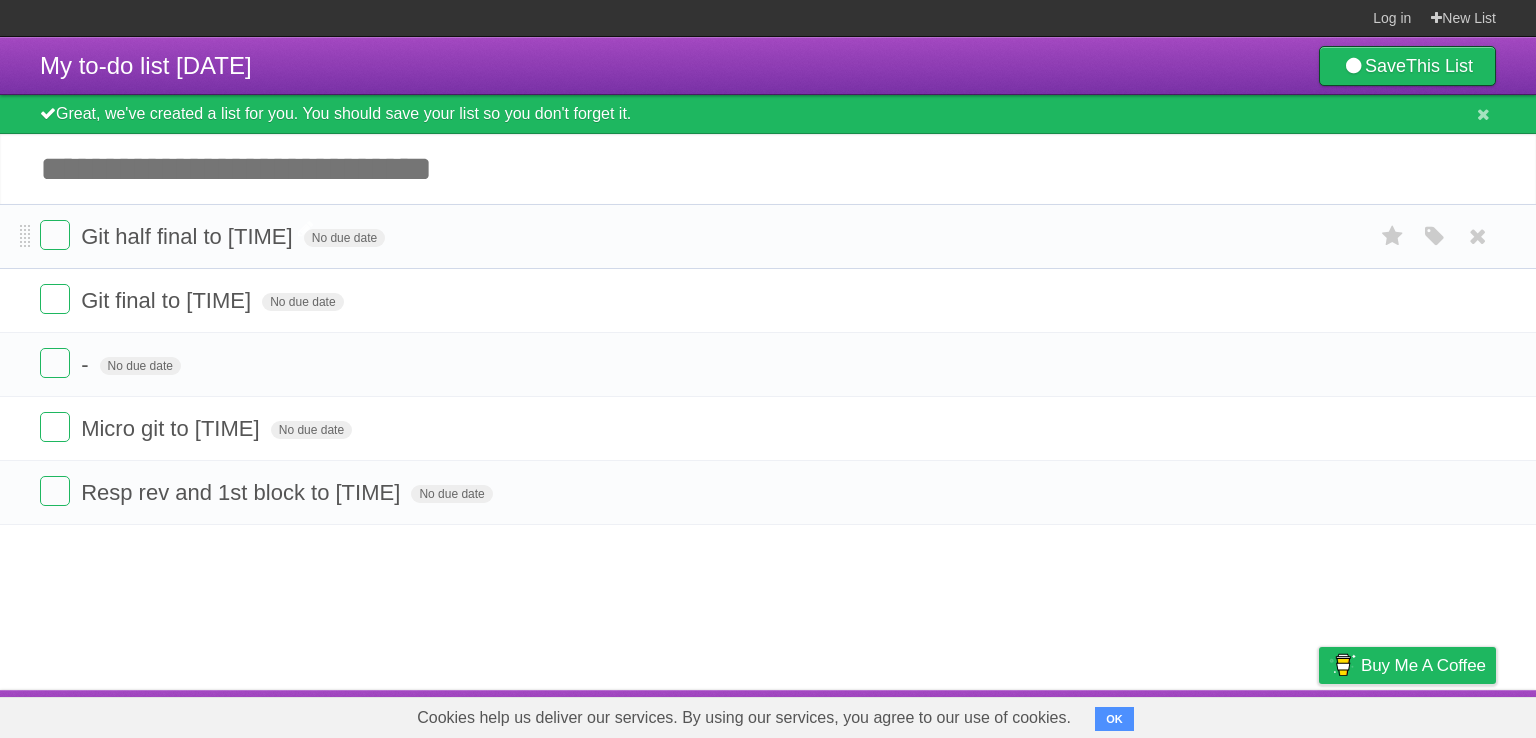 click on "Git half final to [TIME]
No due date
White
Red
Blue
Green
Purple
Orange" at bounding box center [768, 236] 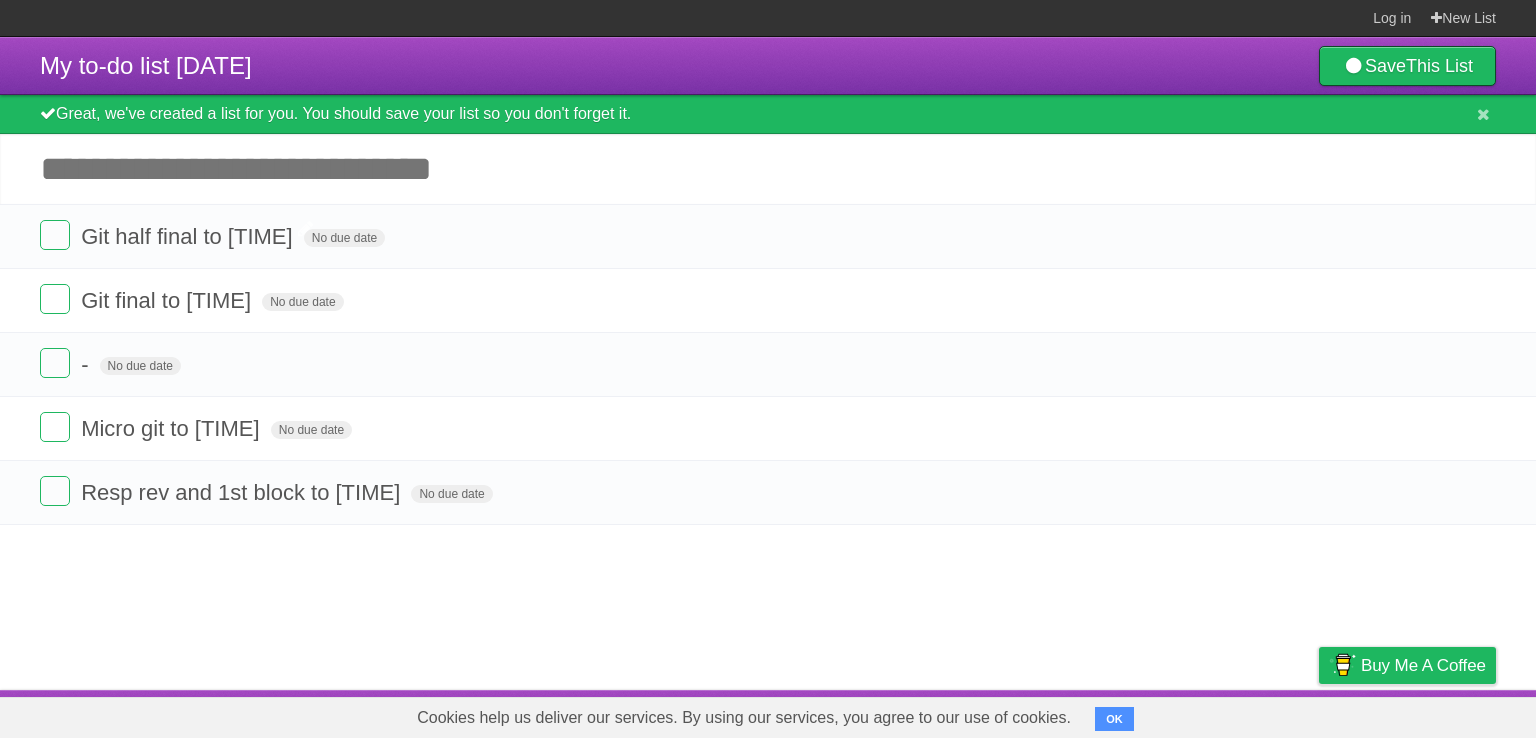 click on "Git half final to [TIME]" at bounding box center [189, 236] 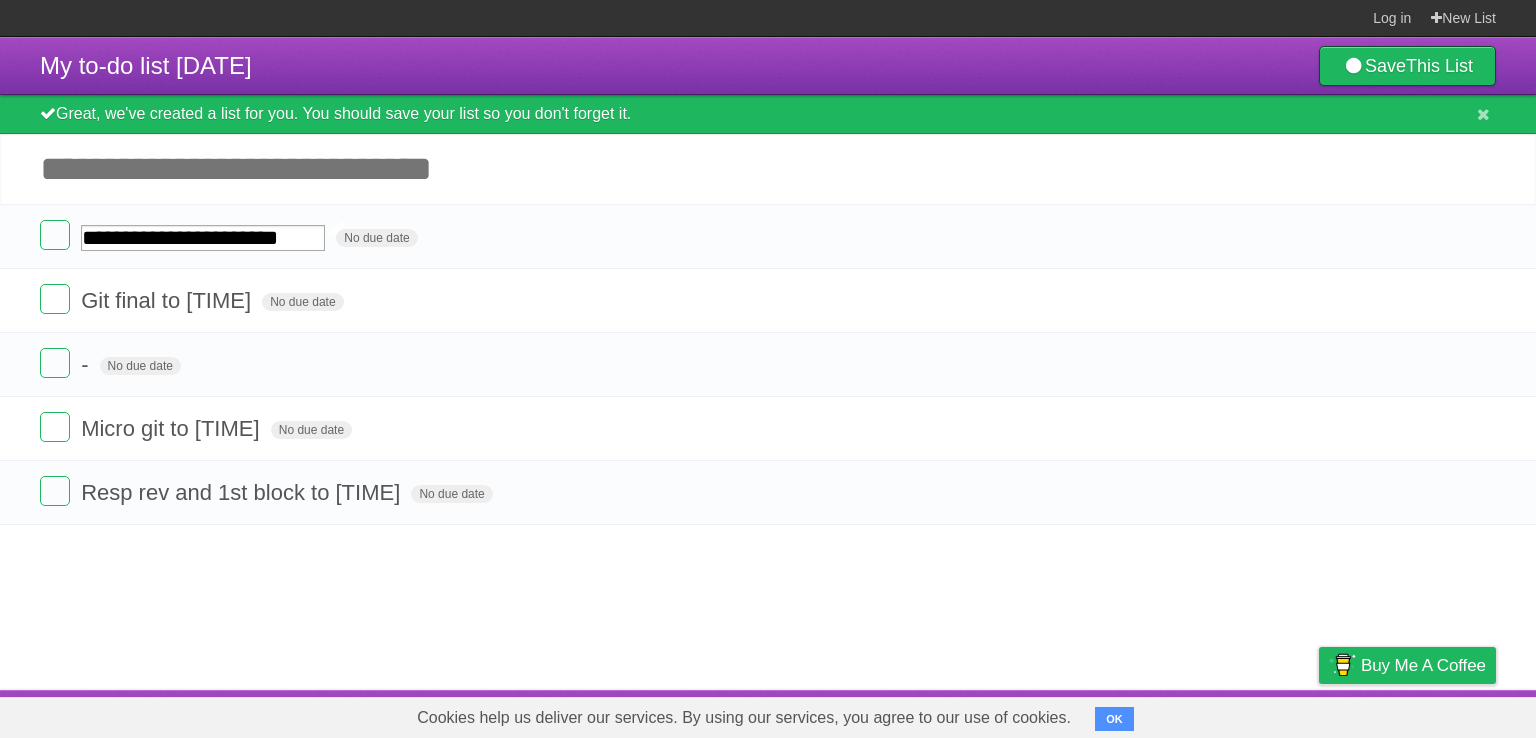 click on "**********" at bounding box center [203, 238] 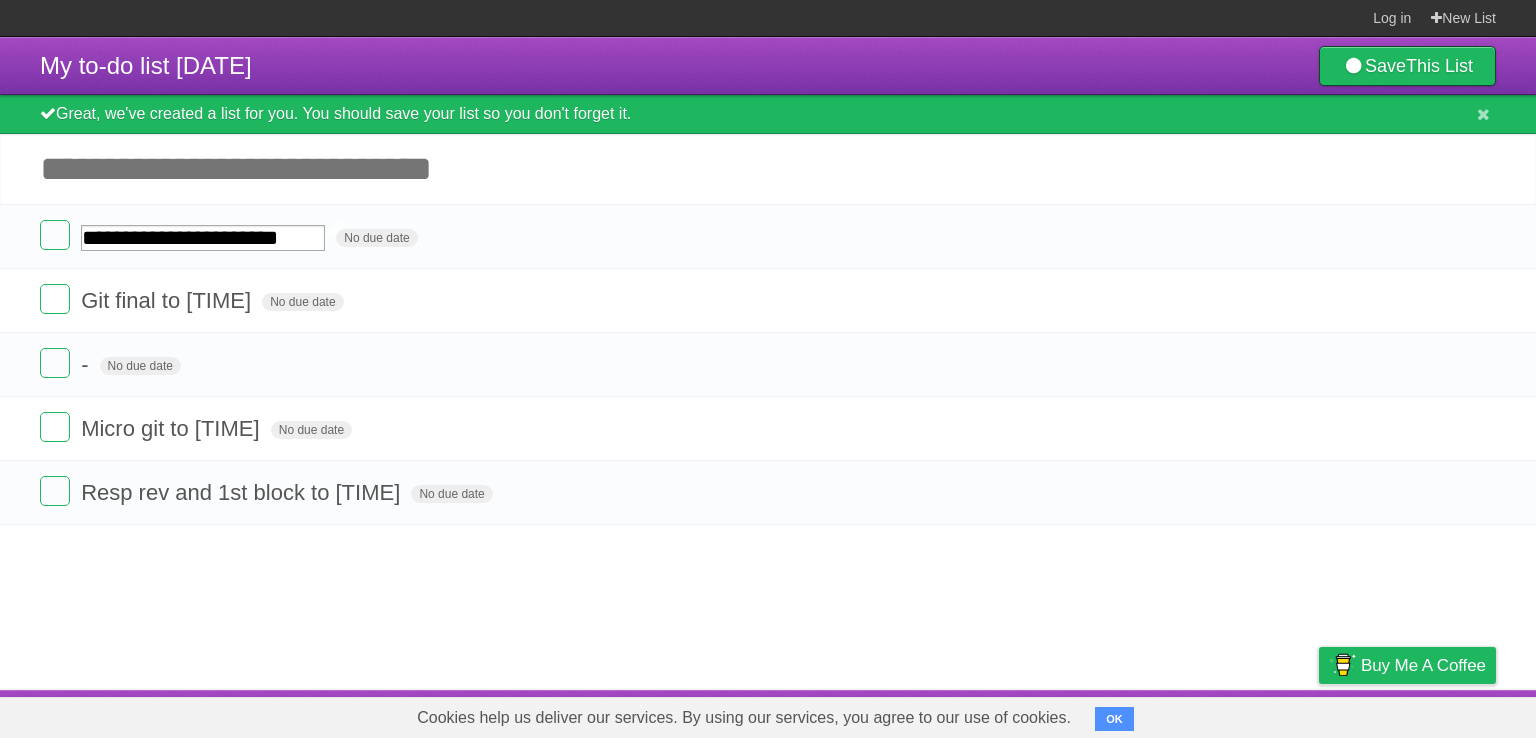 click on "**********" at bounding box center (203, 238) 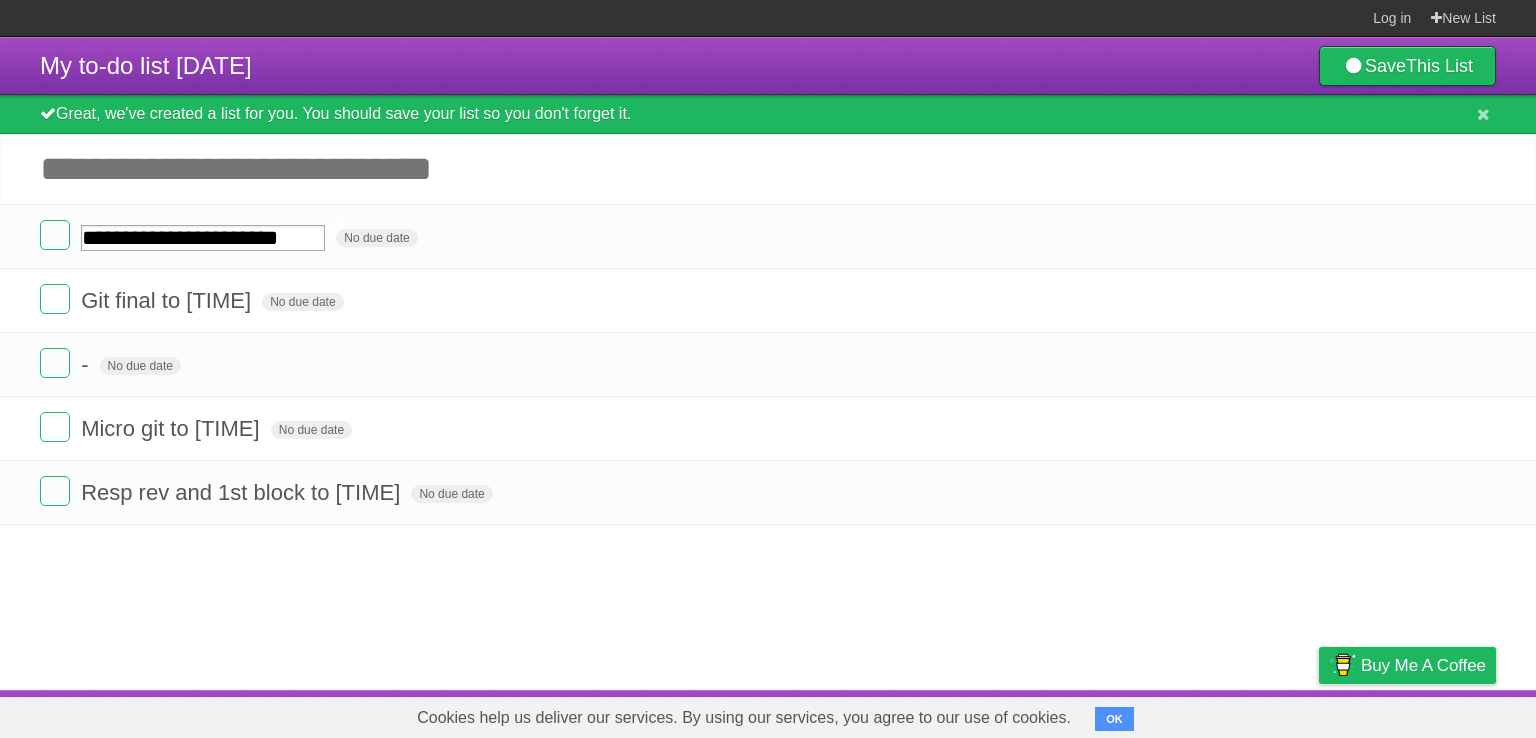 click on "**********" at bounding box center [203, 238] 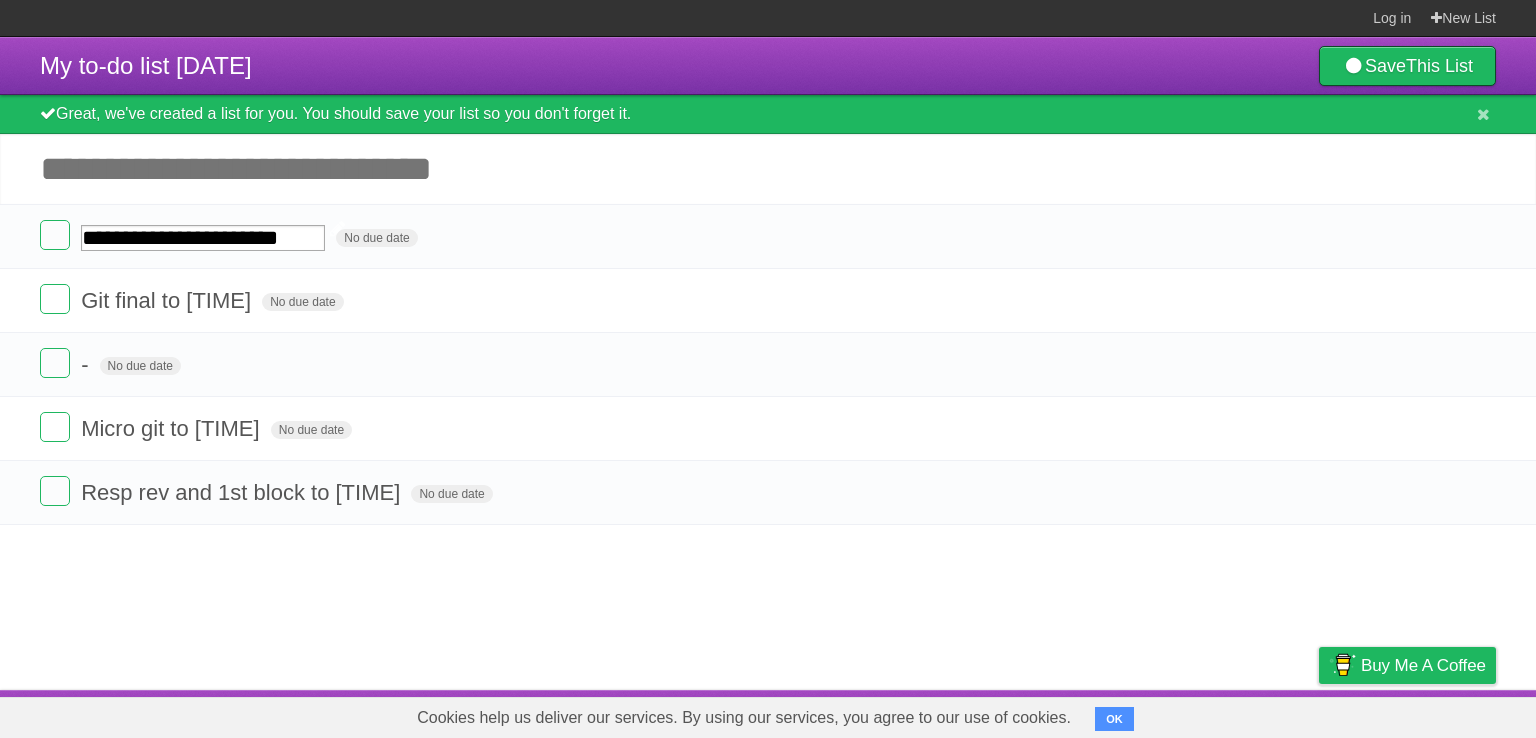 type on "**********" 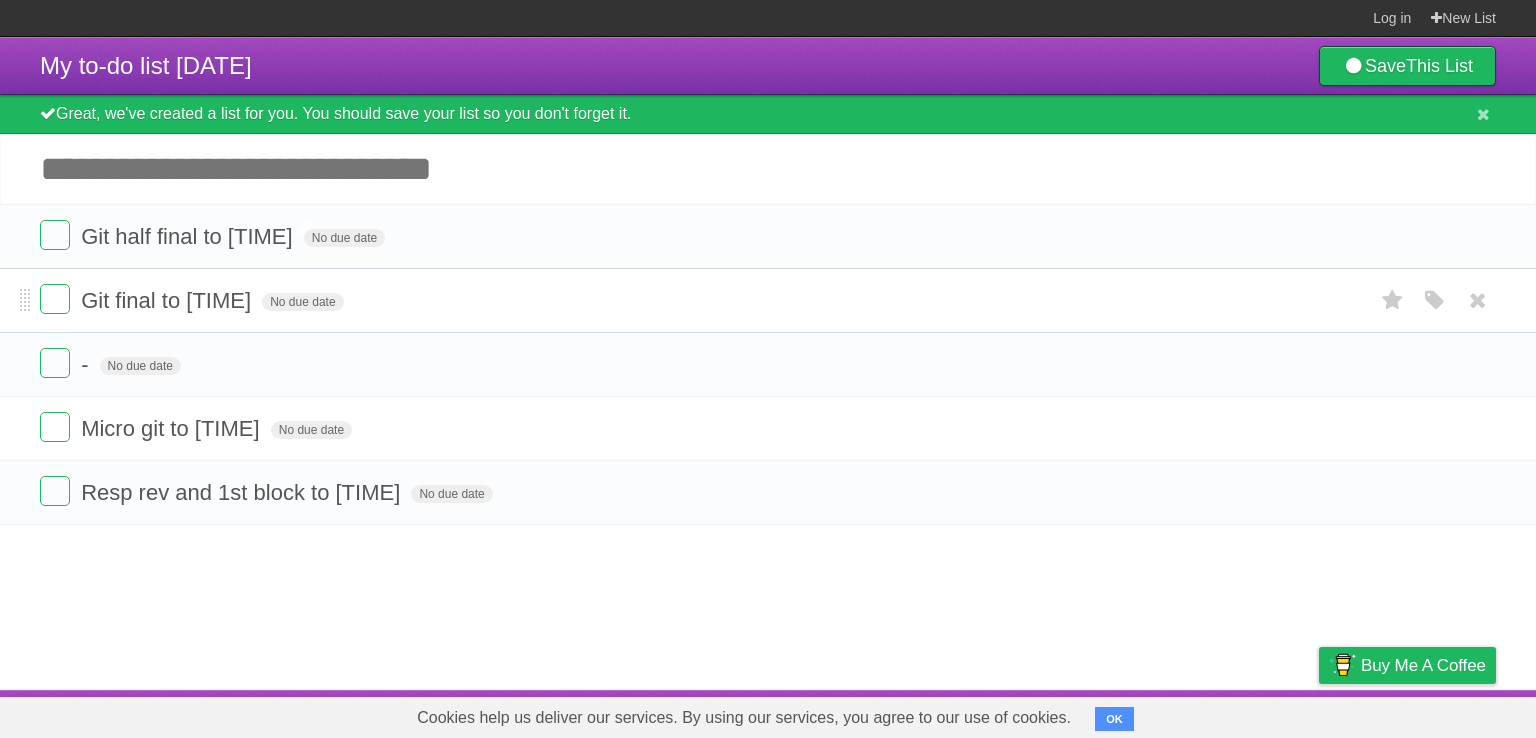 click on "Git final to [TIME]" at bounding box center [168, 300] 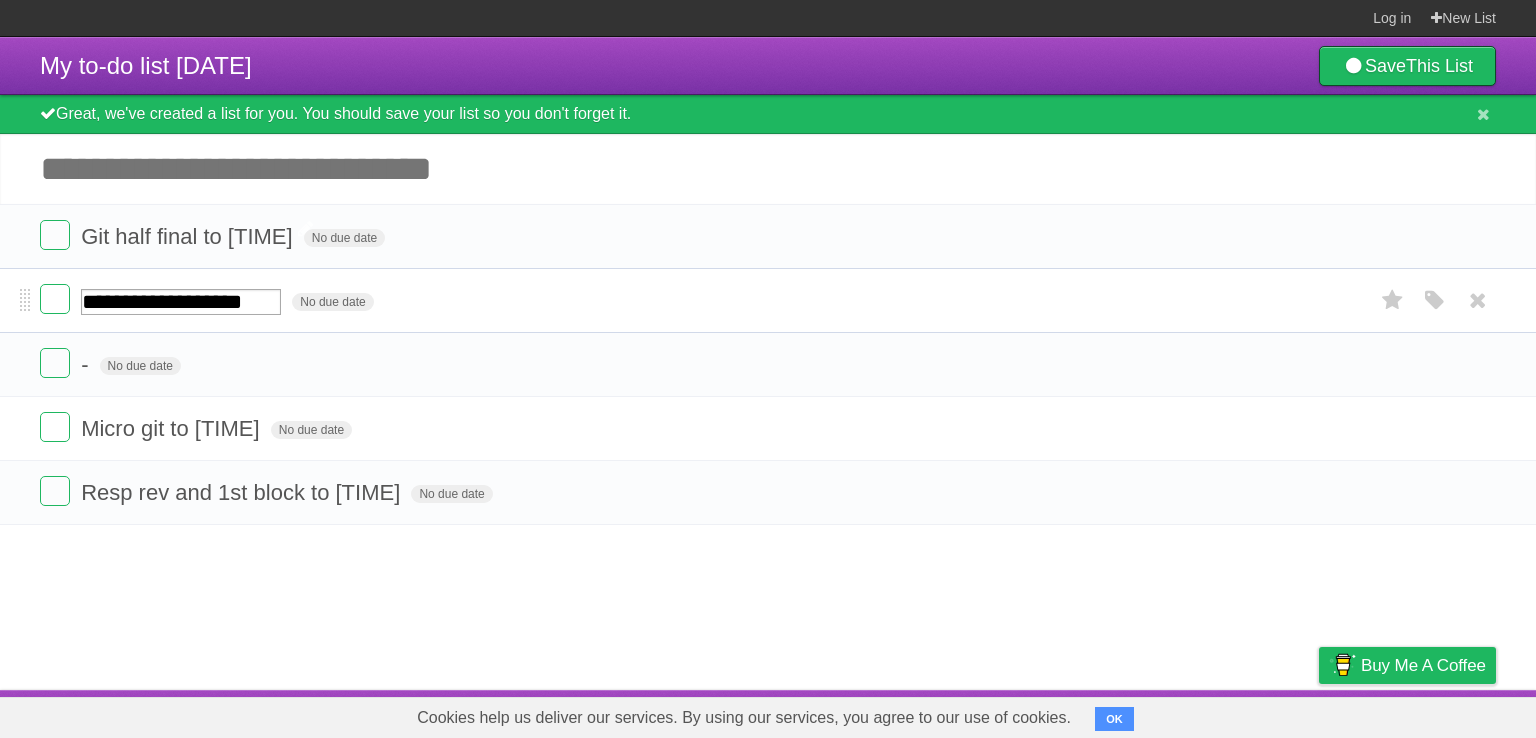 click on "**********" at bounding box center [181, 302] 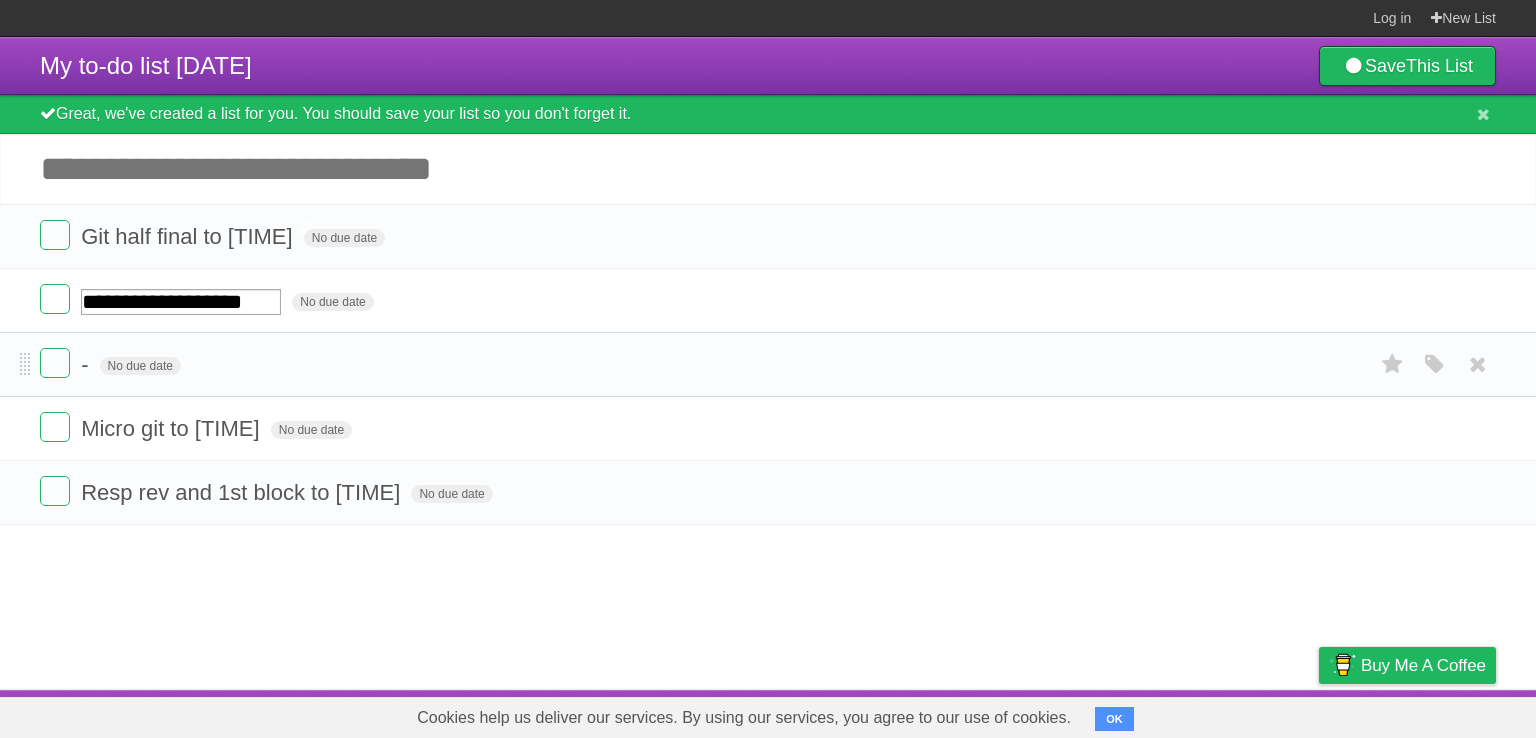 click on "-
No due date
White
Red
Blue
Green
Purple
Orange" at bounding box center [768, 364] 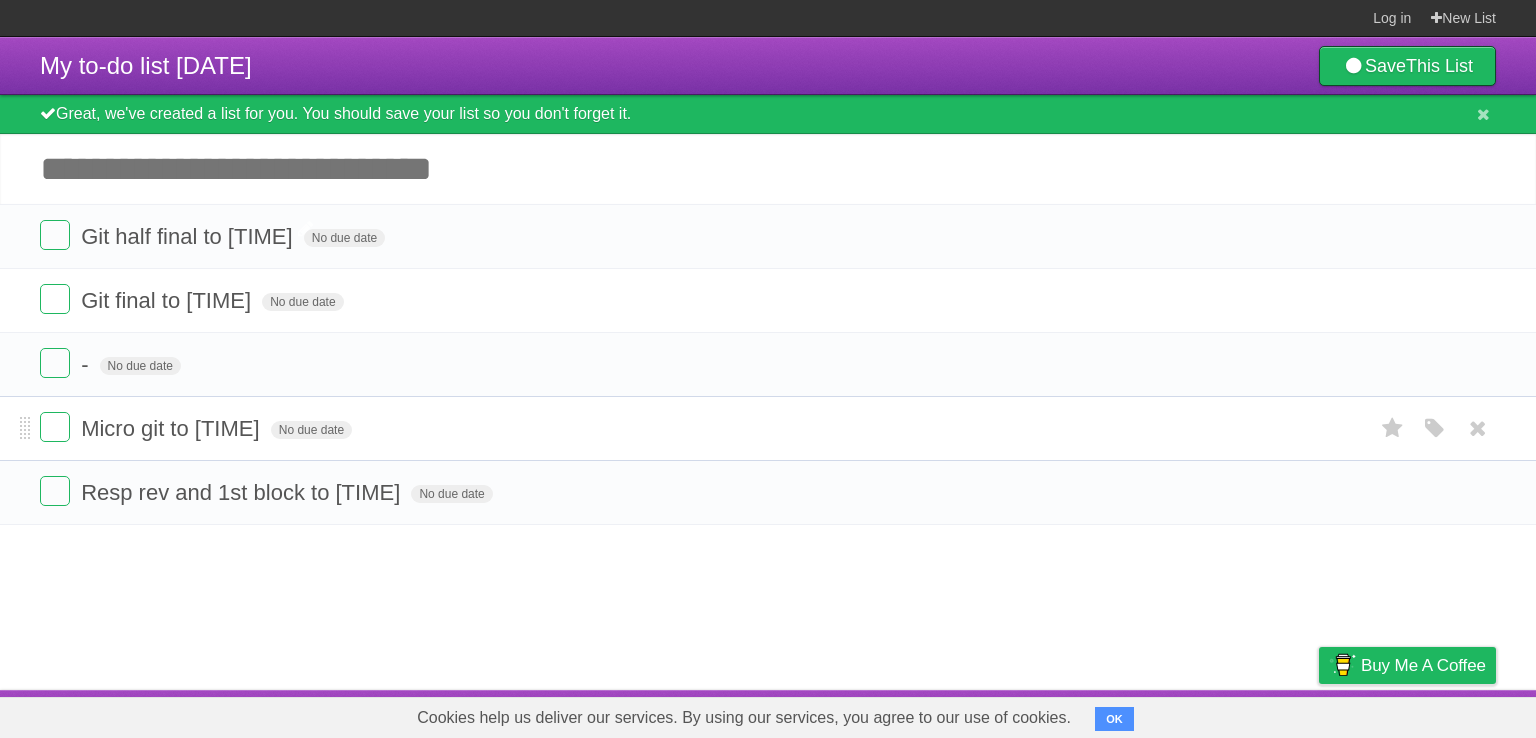 drag, startPoint x: 16, startPoint y: 433, endPoint x: 15, endPoint y: 402, distance: 31.016125 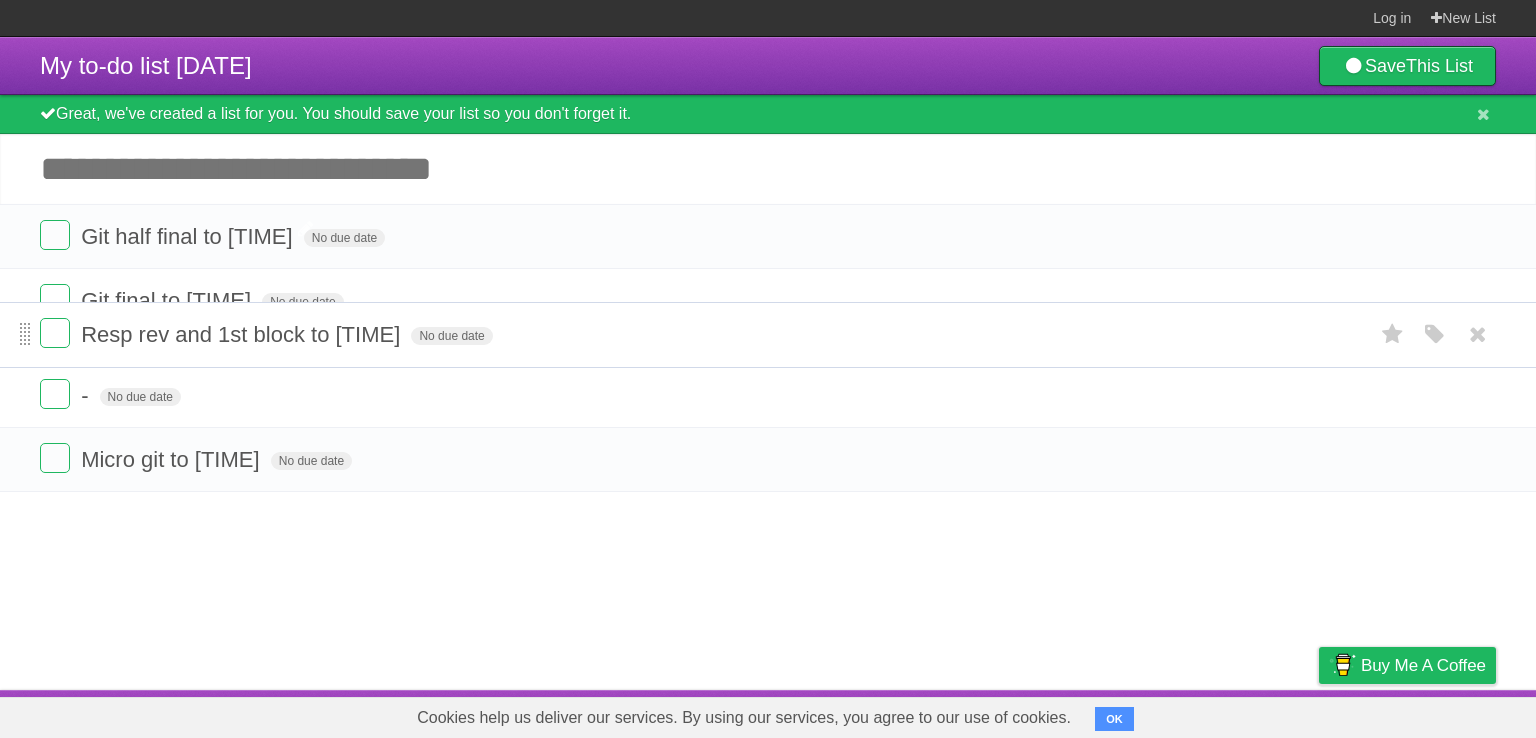 drag, startPoint x: 28, startPoint y: 493, endPoint x: 29, endPoint y: 337, distance: 156.0032 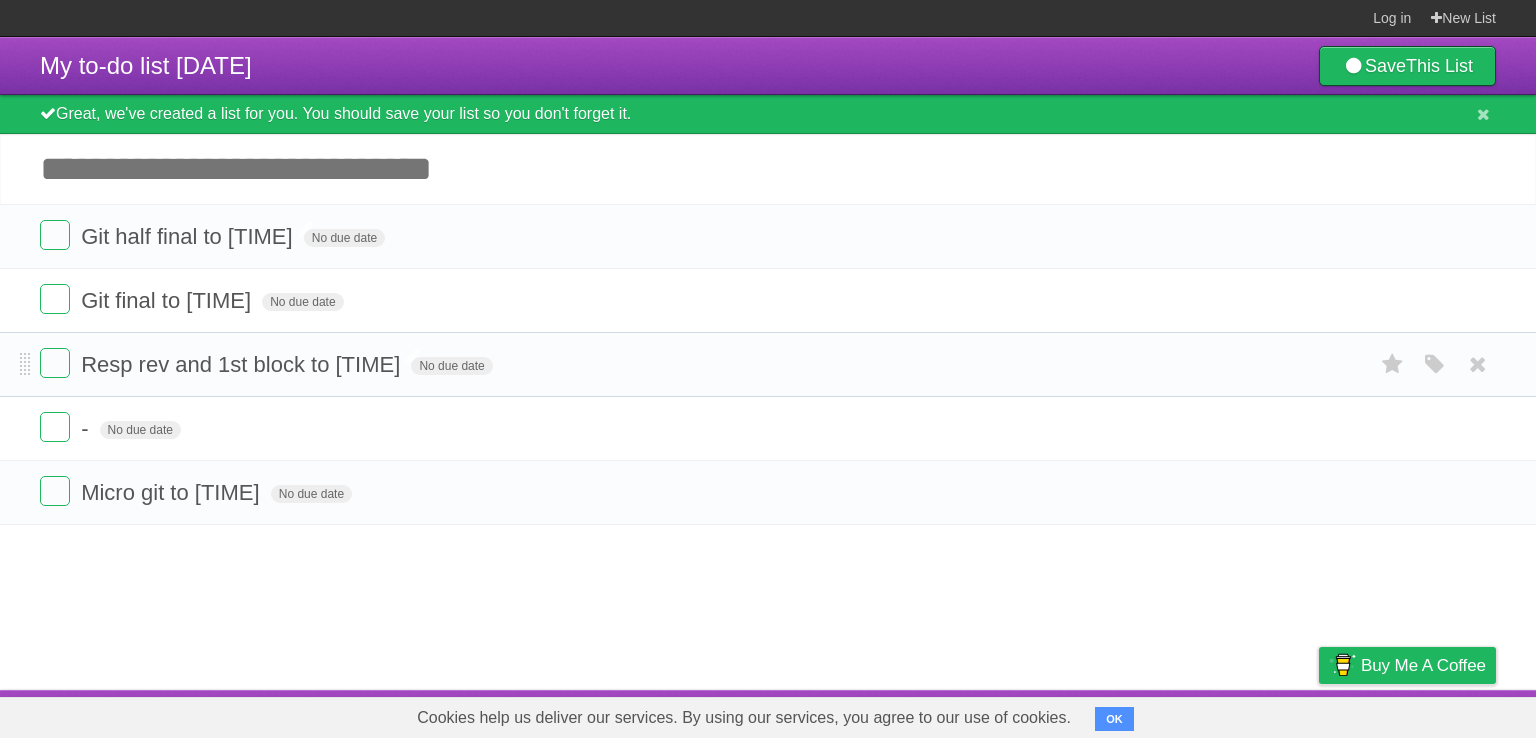click on "Resp rev and 1st block to [TIME]" at bounding box center [243, 364] 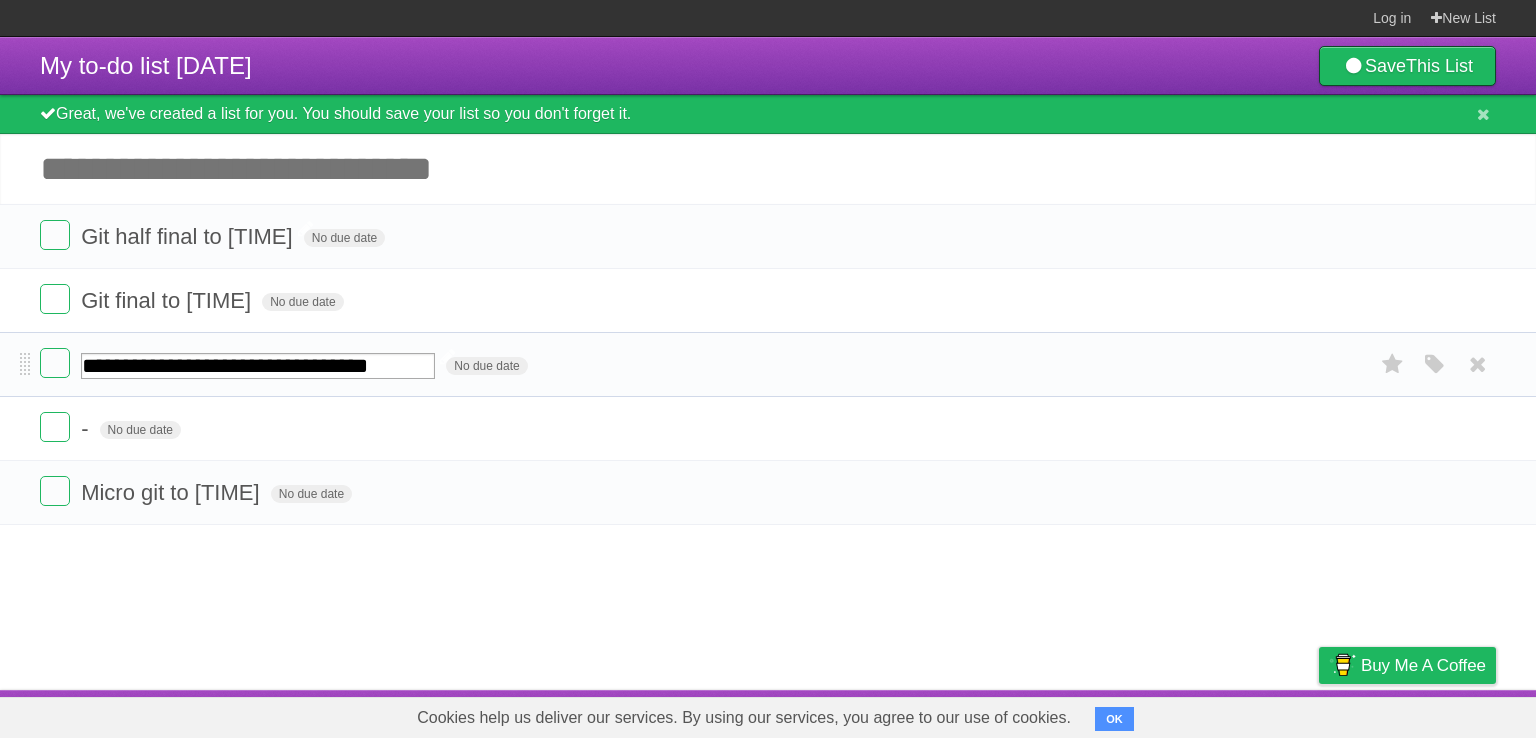 click on "**********" at bounding box center [258, 366] 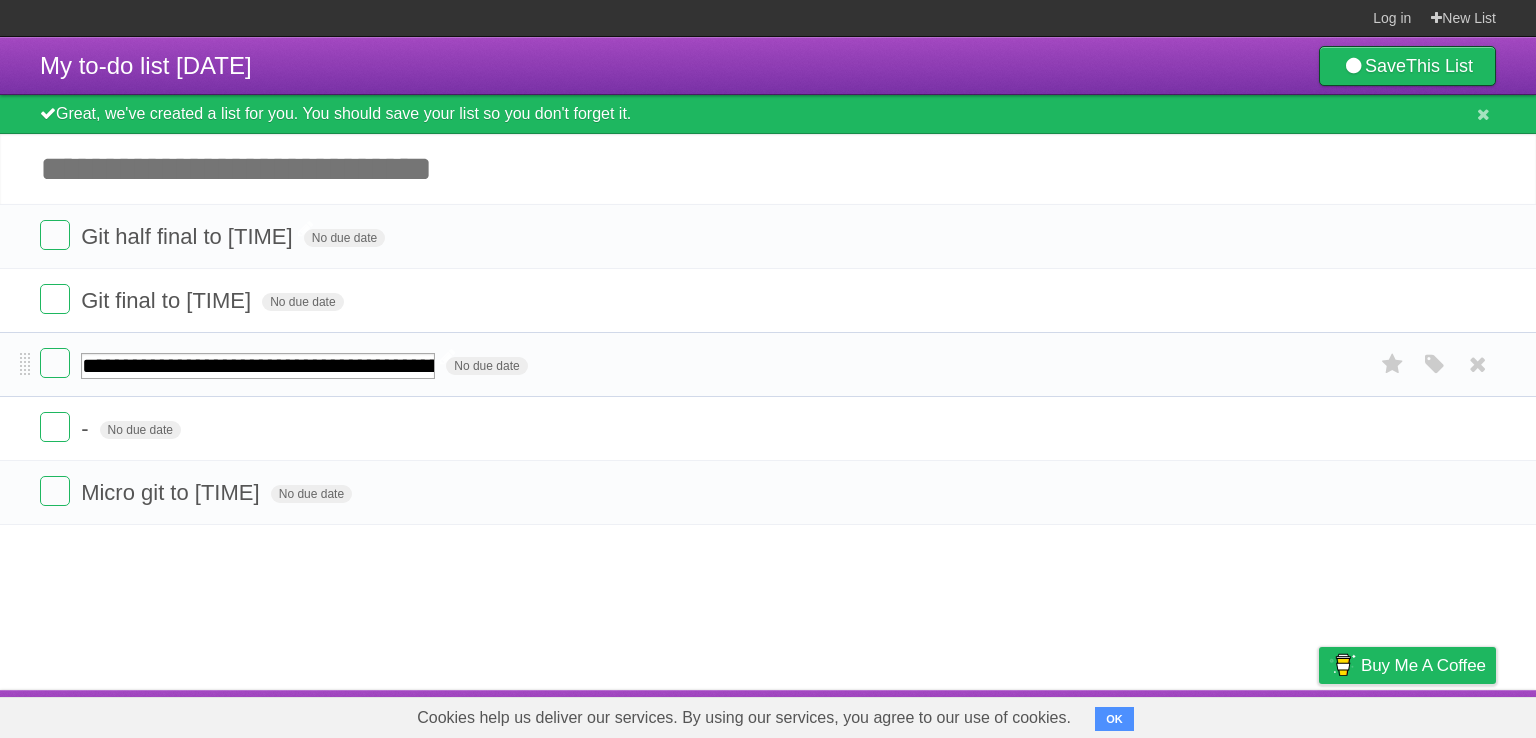 click on "**********" at bounding box center [258, 366] 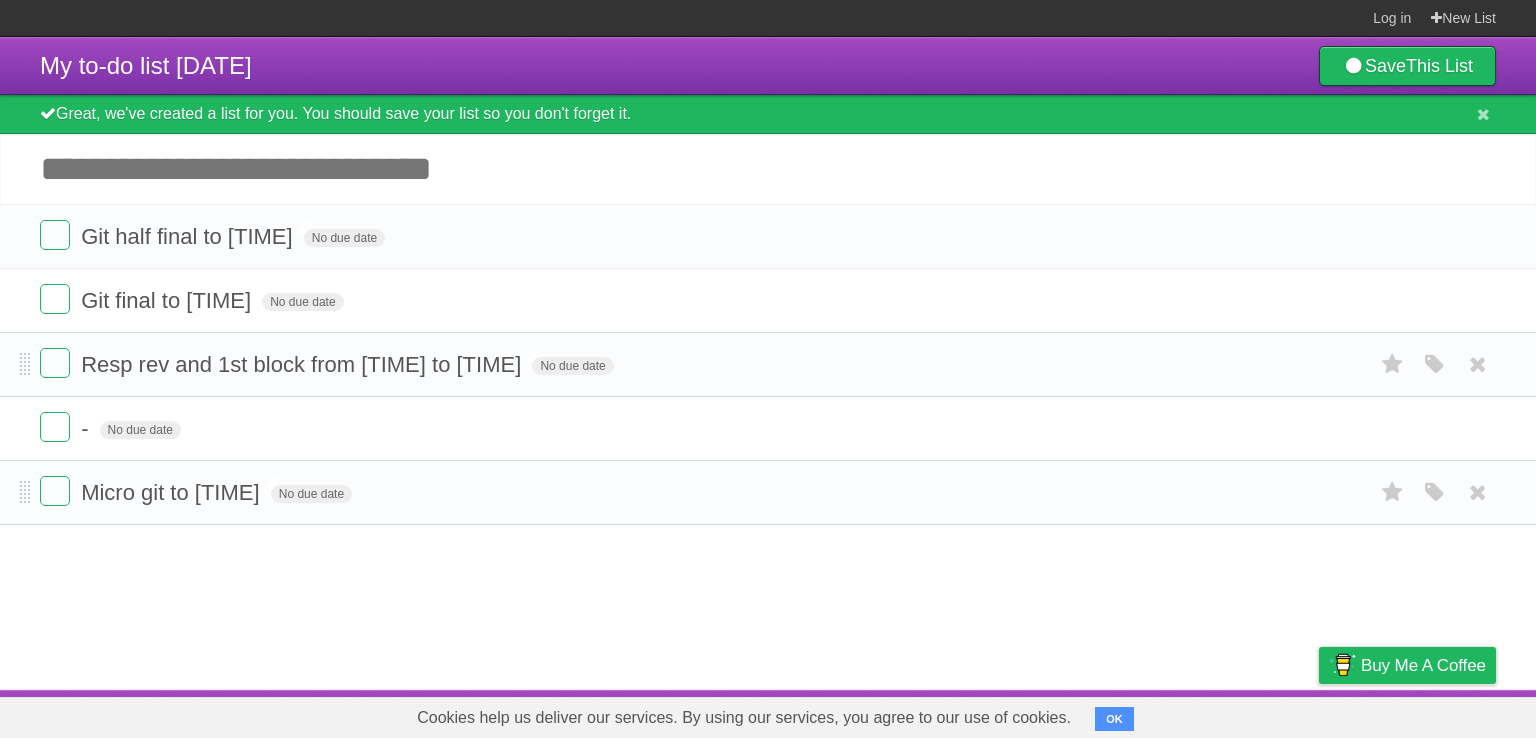 click on "Micro git to [TIME]" at bounding box center [172, 492] 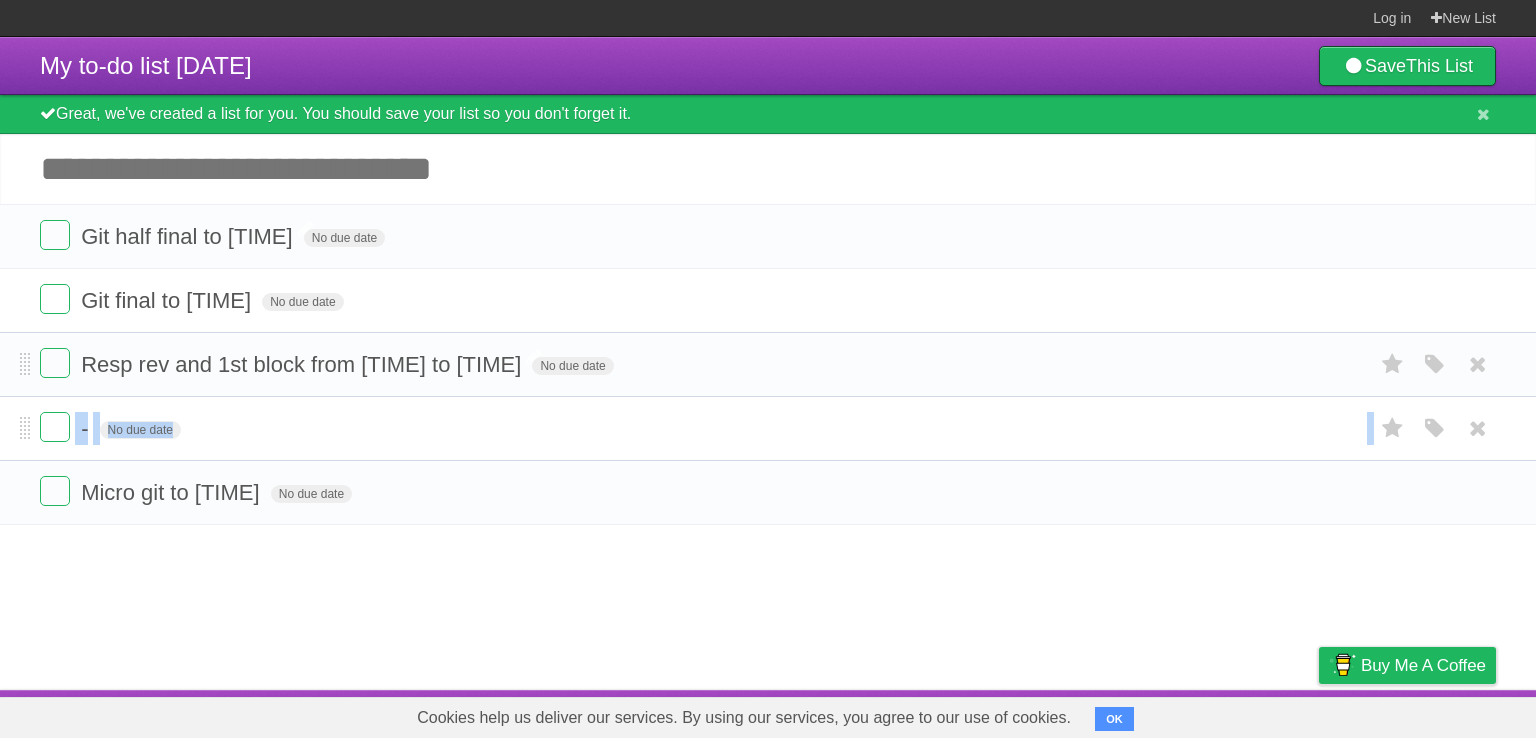 drag, startPoint x: 16, startPoint y: 497, endPoint x: 15, endPoint y: 429, distance: 68.007355 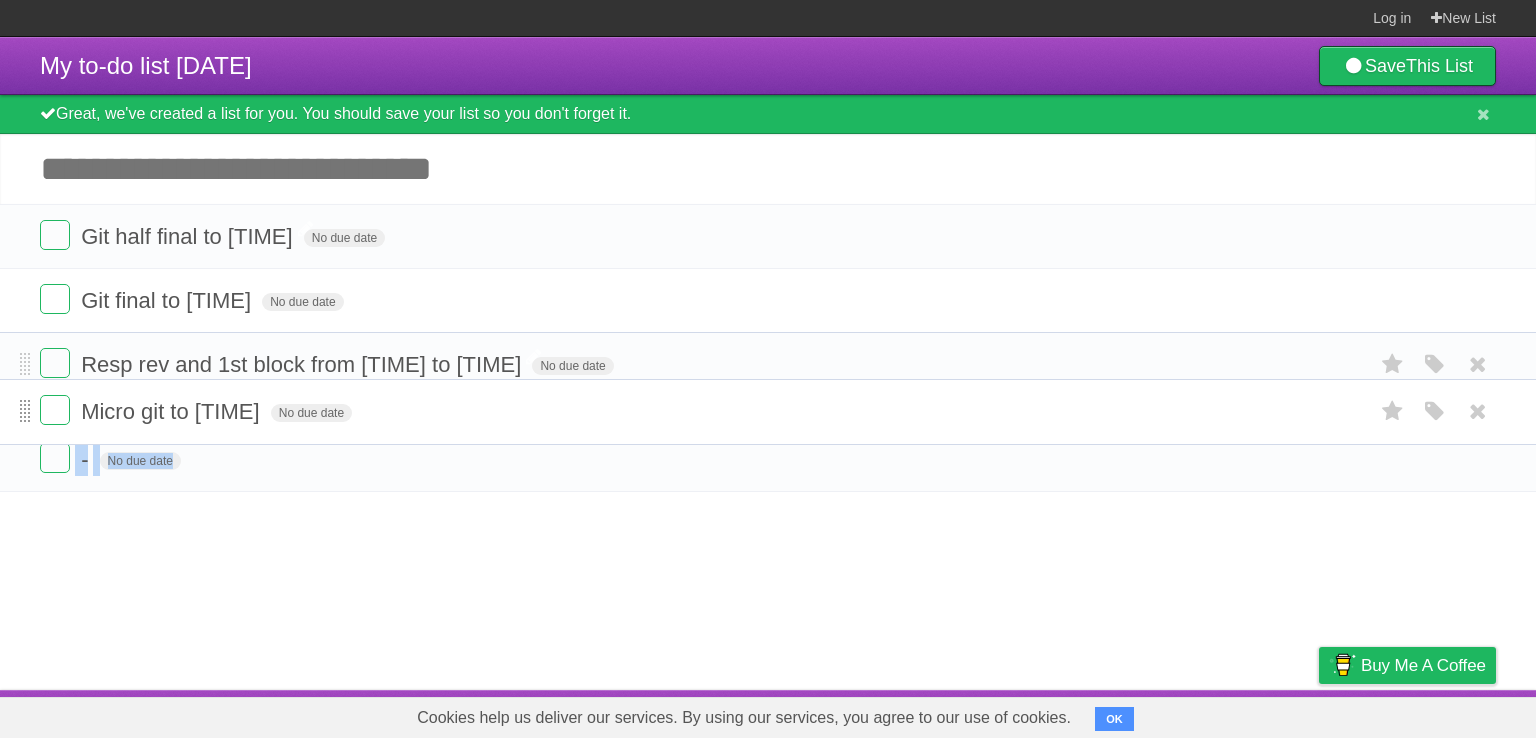 drag, startPoint x: 23, startPoint y: 492, endPoint x: 28, endPoint y: 411, distance: 81.154175 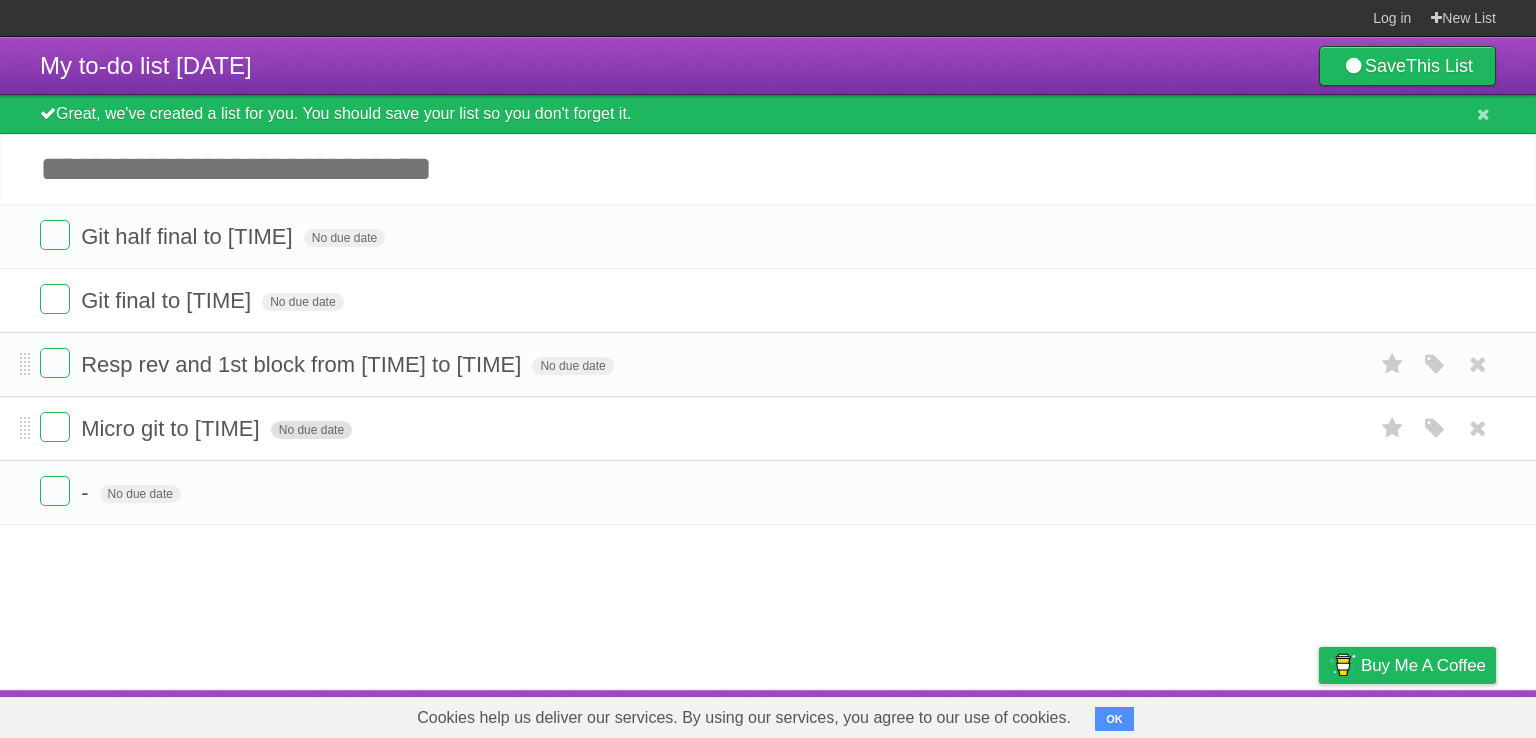 click on "No due date" at bounding box center [311, 430] 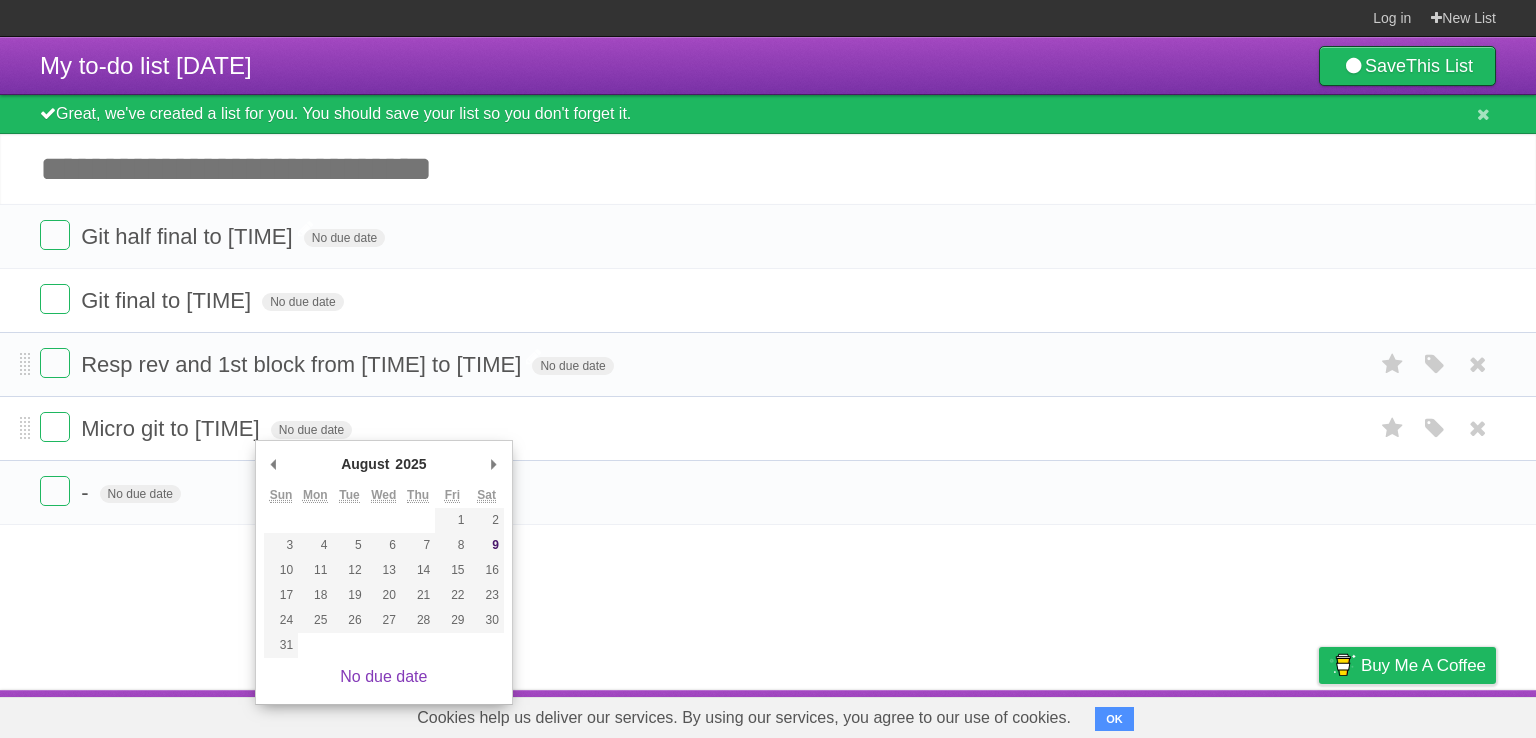click on "Micro git to [TIME]" at bounding box center [172, 428] 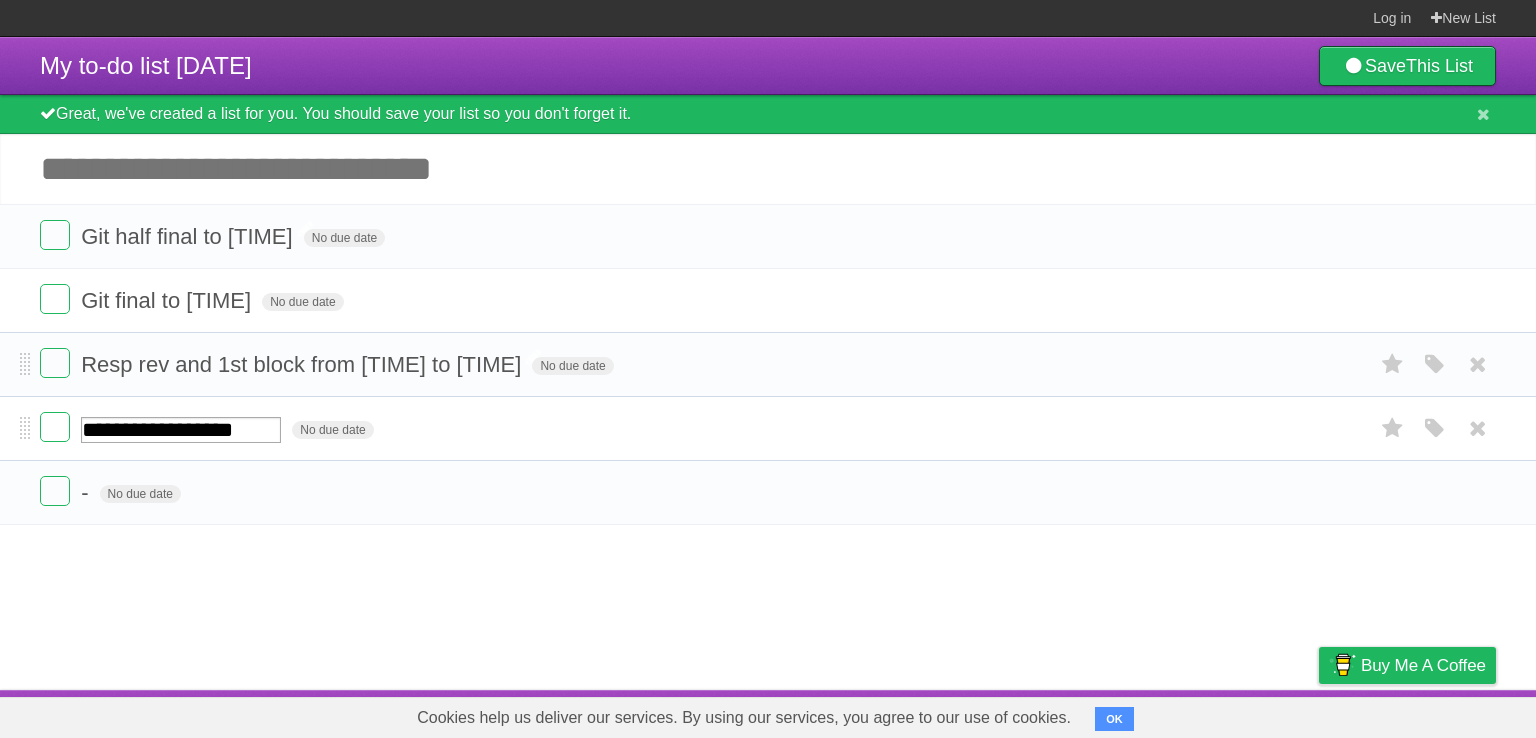 click on "**********" at bounding box center (181, 430) 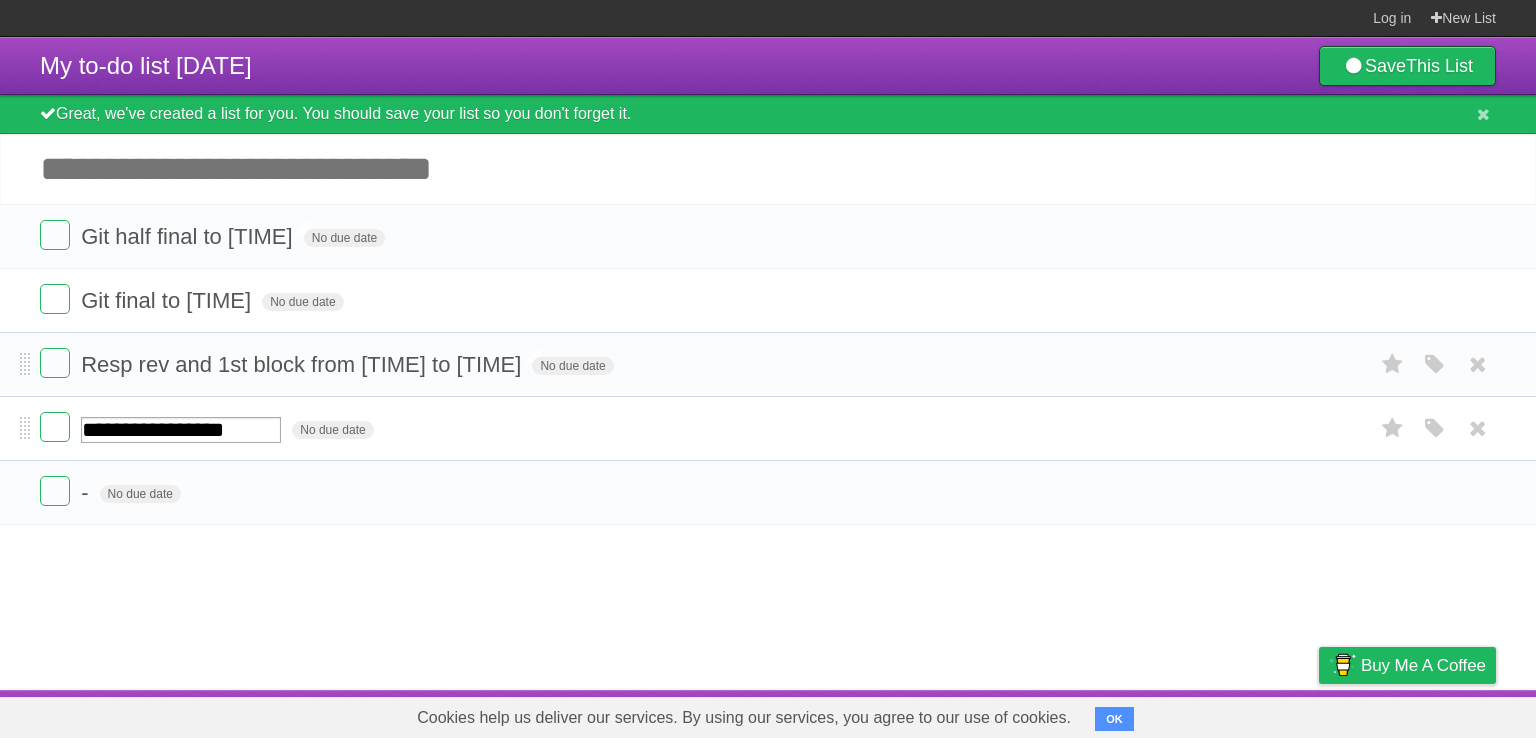 type on "**********" 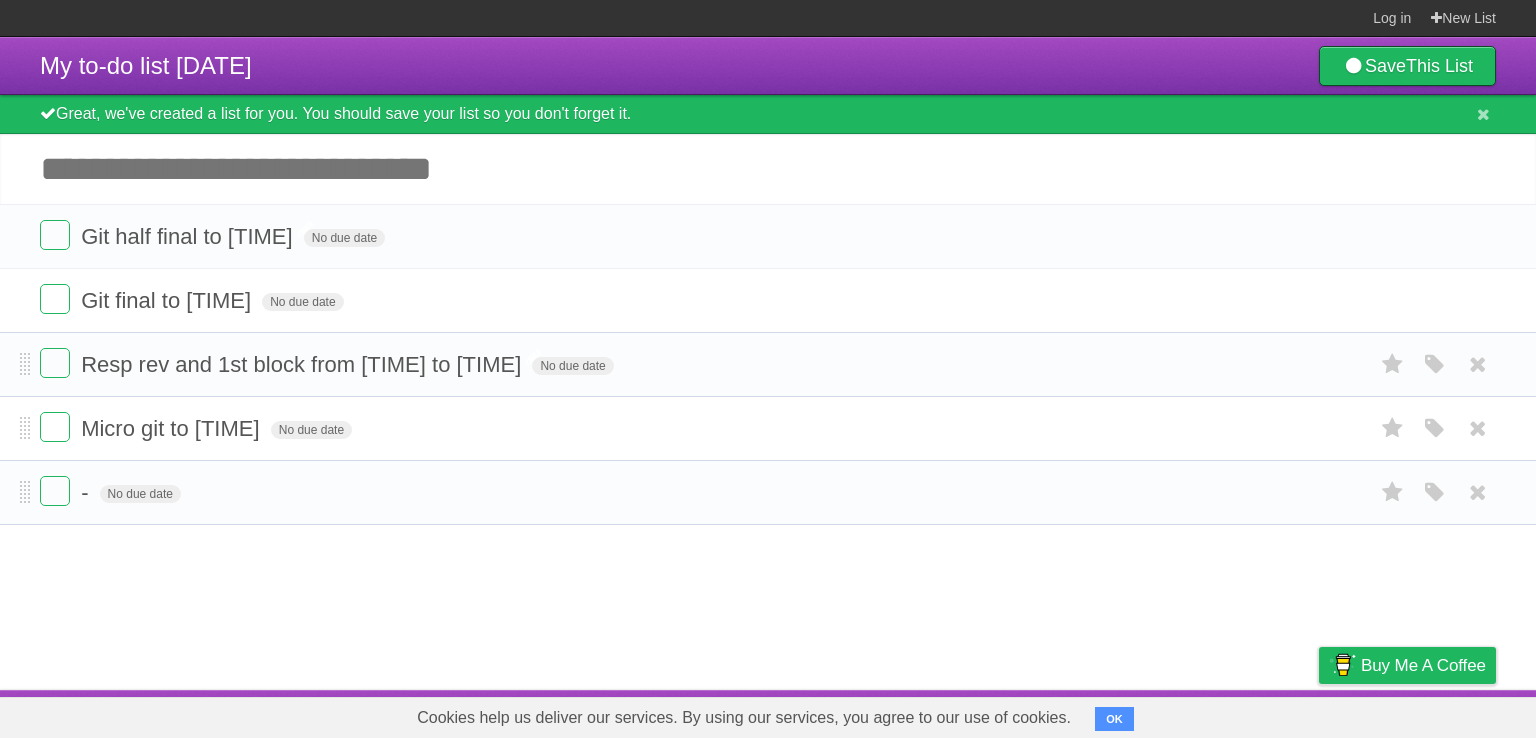 click on "-
No due date
White
Red
Blue
Green
Purple
Orange" at bounding box center (768, 492) 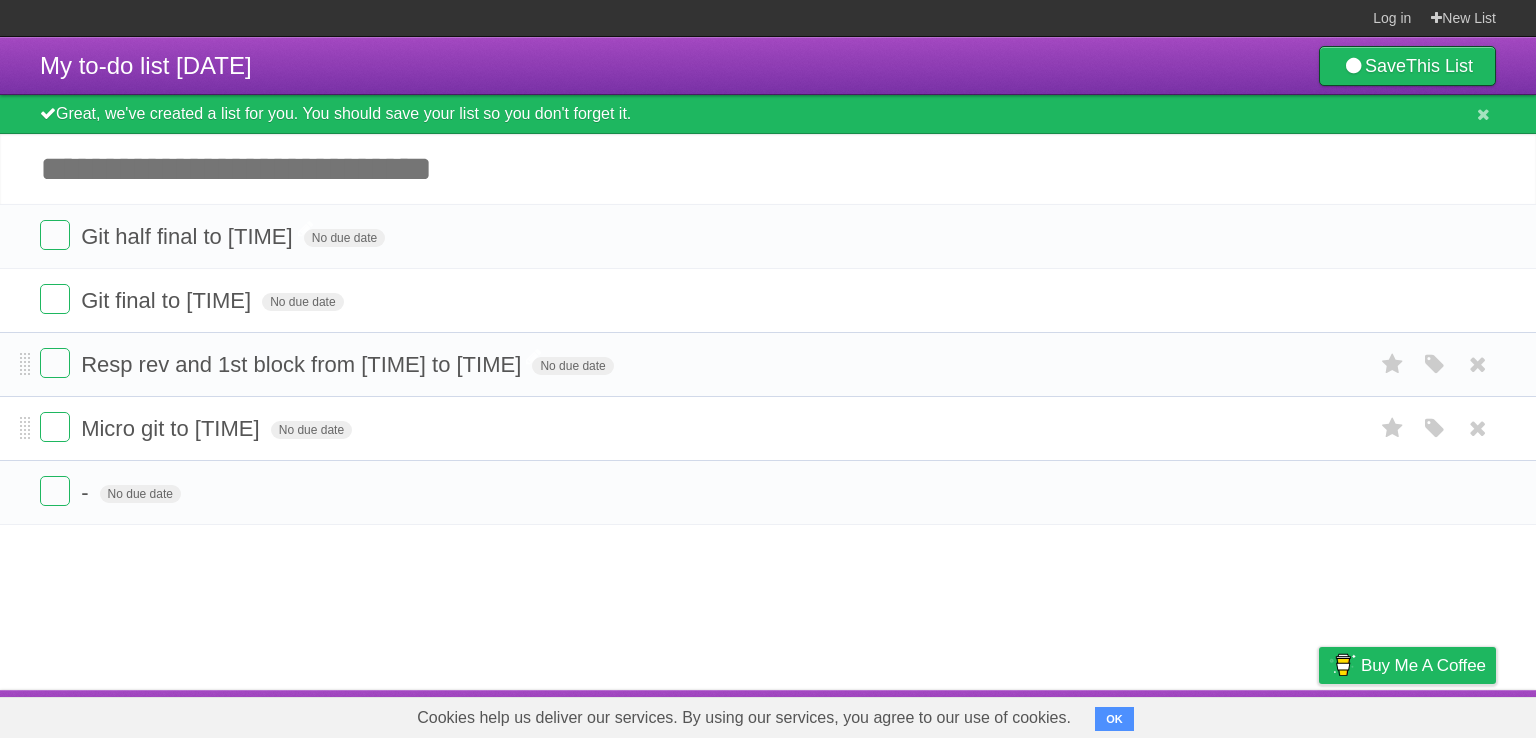 click on "Micro git to [TIME]" at bounding box center [172, 428] 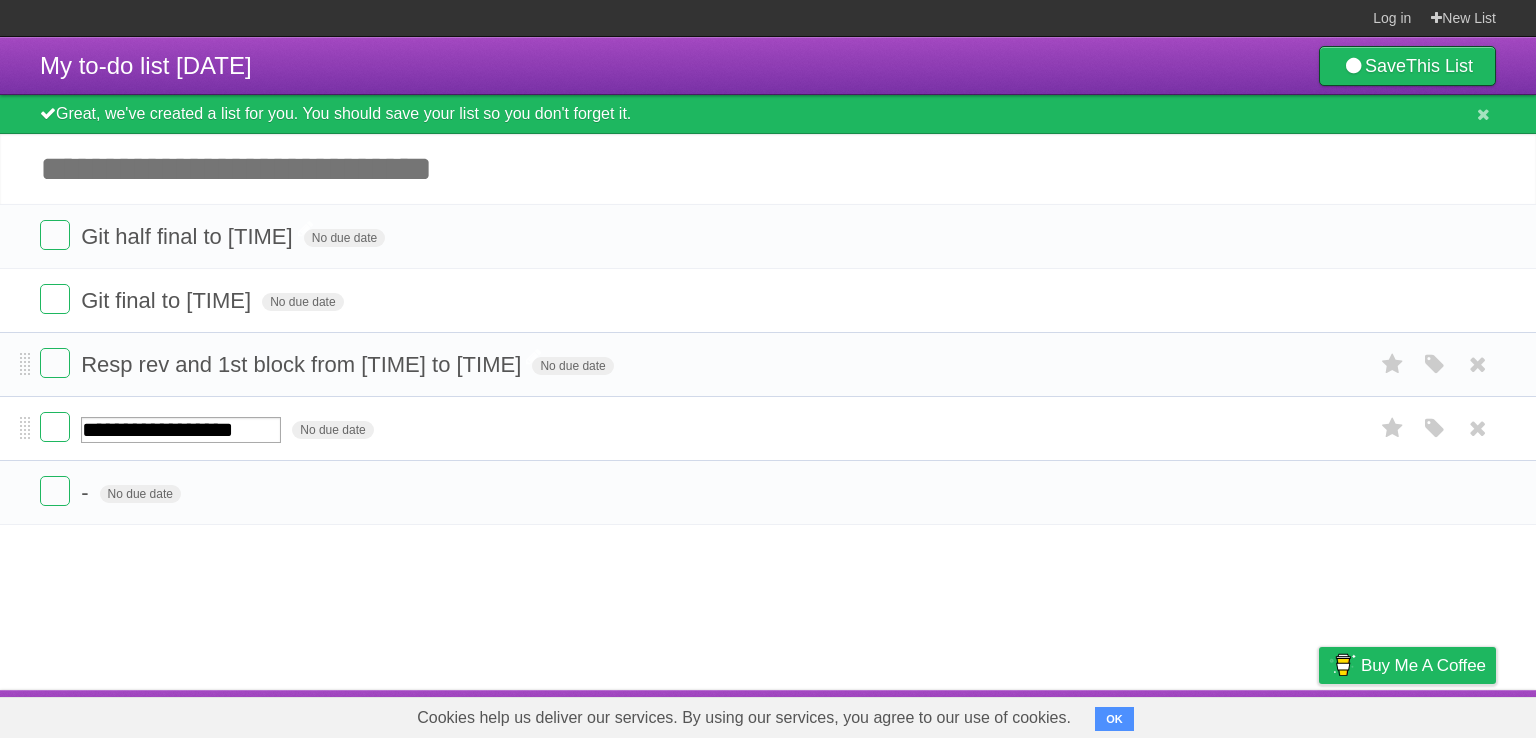 click on "**********" at bounding box center [181, 430] 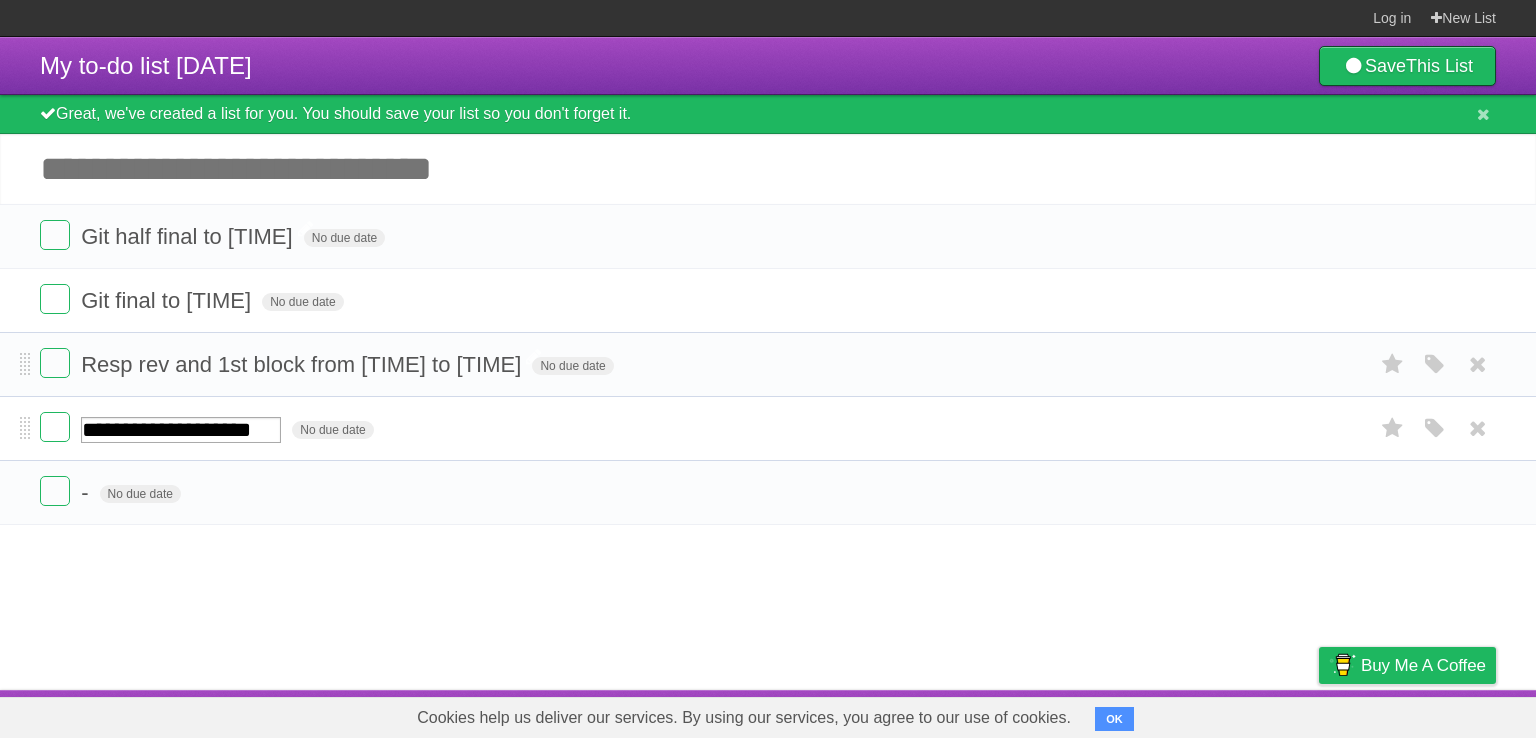 type on "**********" 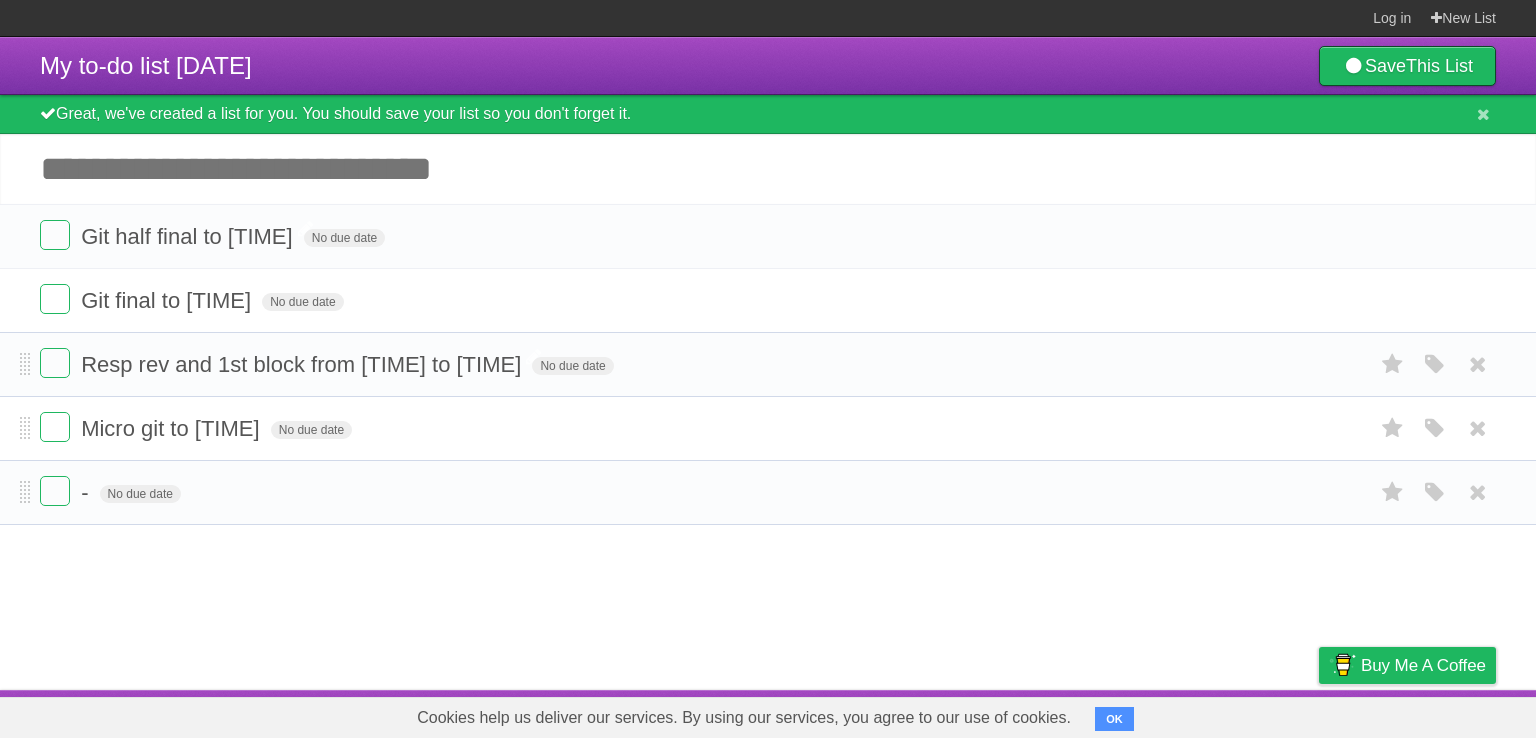 click on "-
No due date
White
Red
Blue
Green
Purple
Orange" at bounding box center [768, 492] 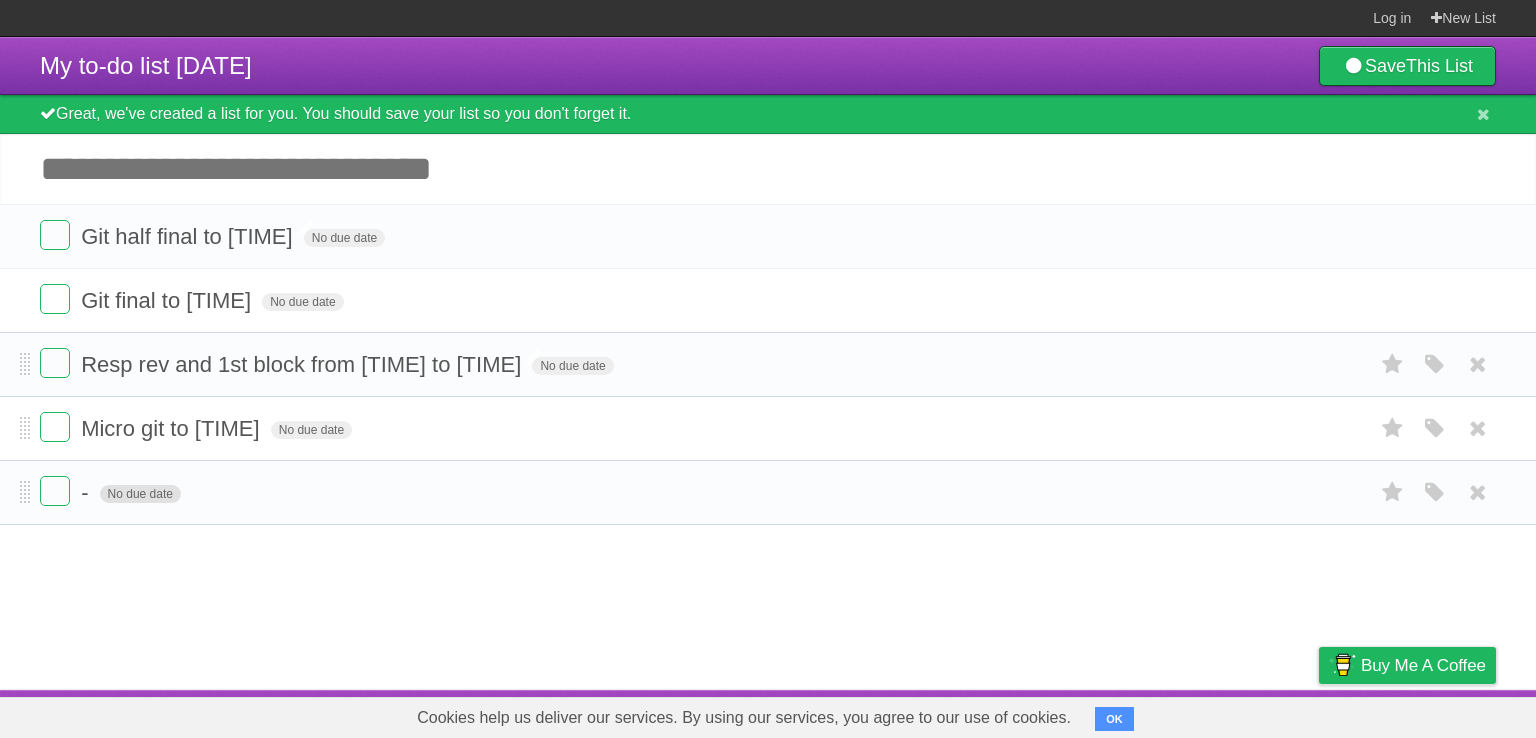 click on "No due date" at bounding box center [140, 494] 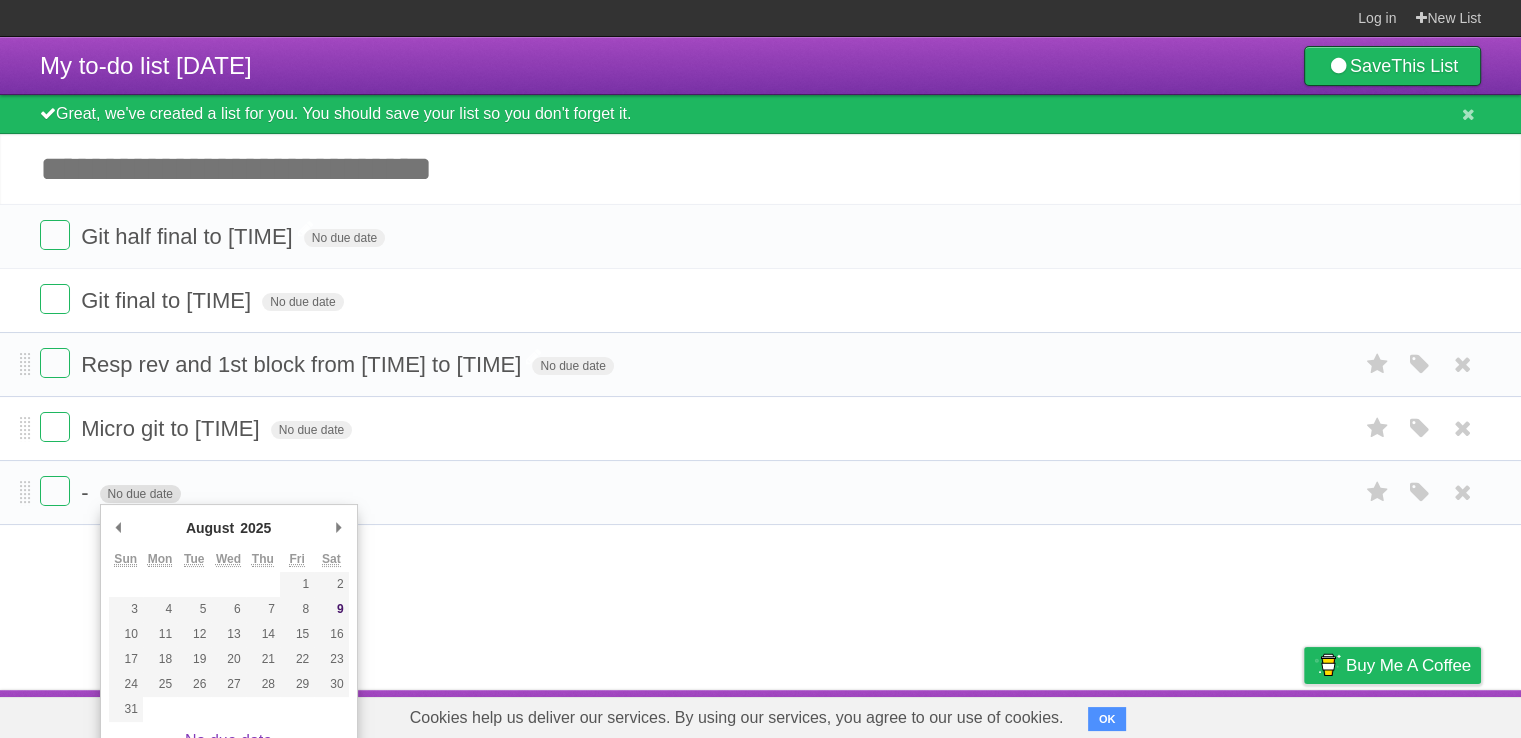 click on "No due date" at bounding box center [140, 494] 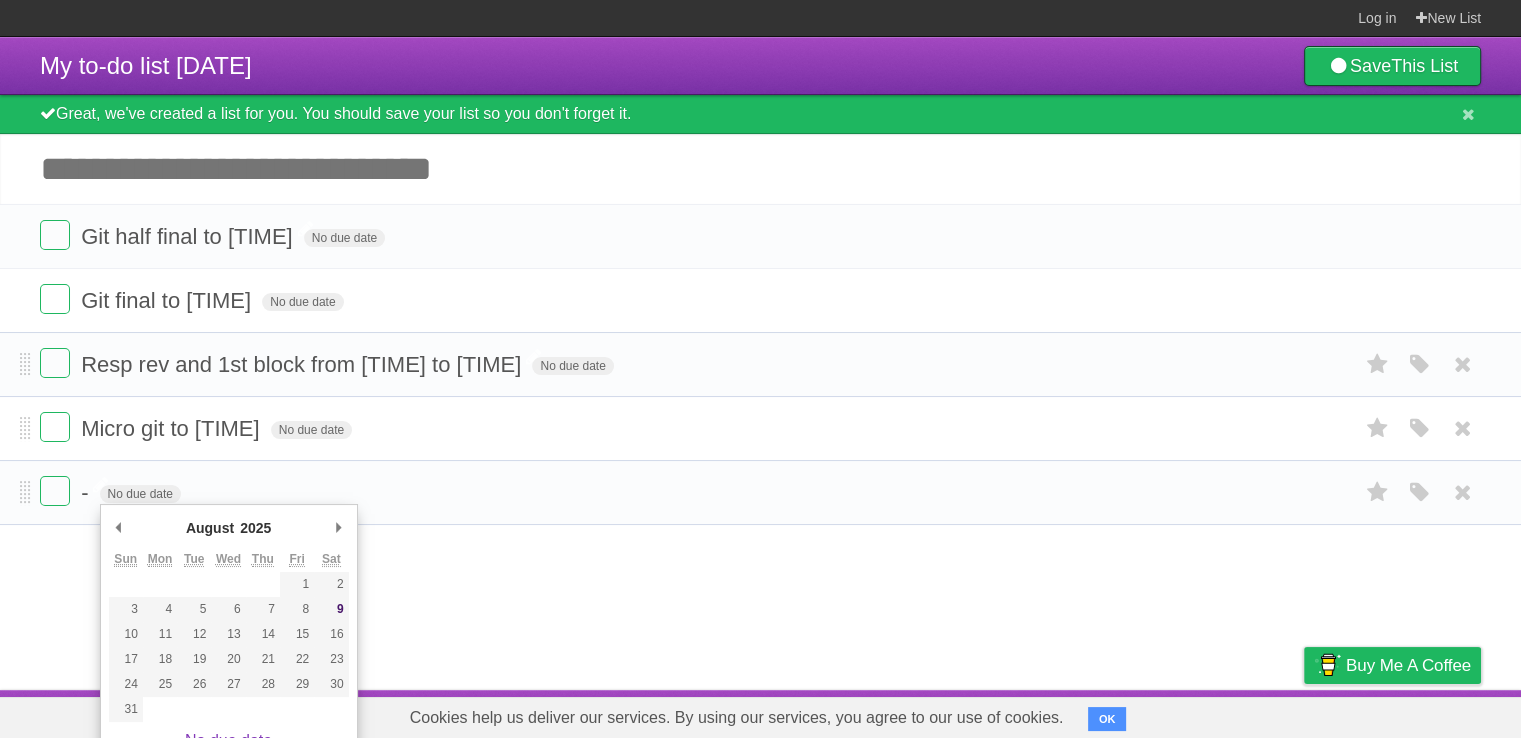 click on "-" at bounding box center (87, 492) 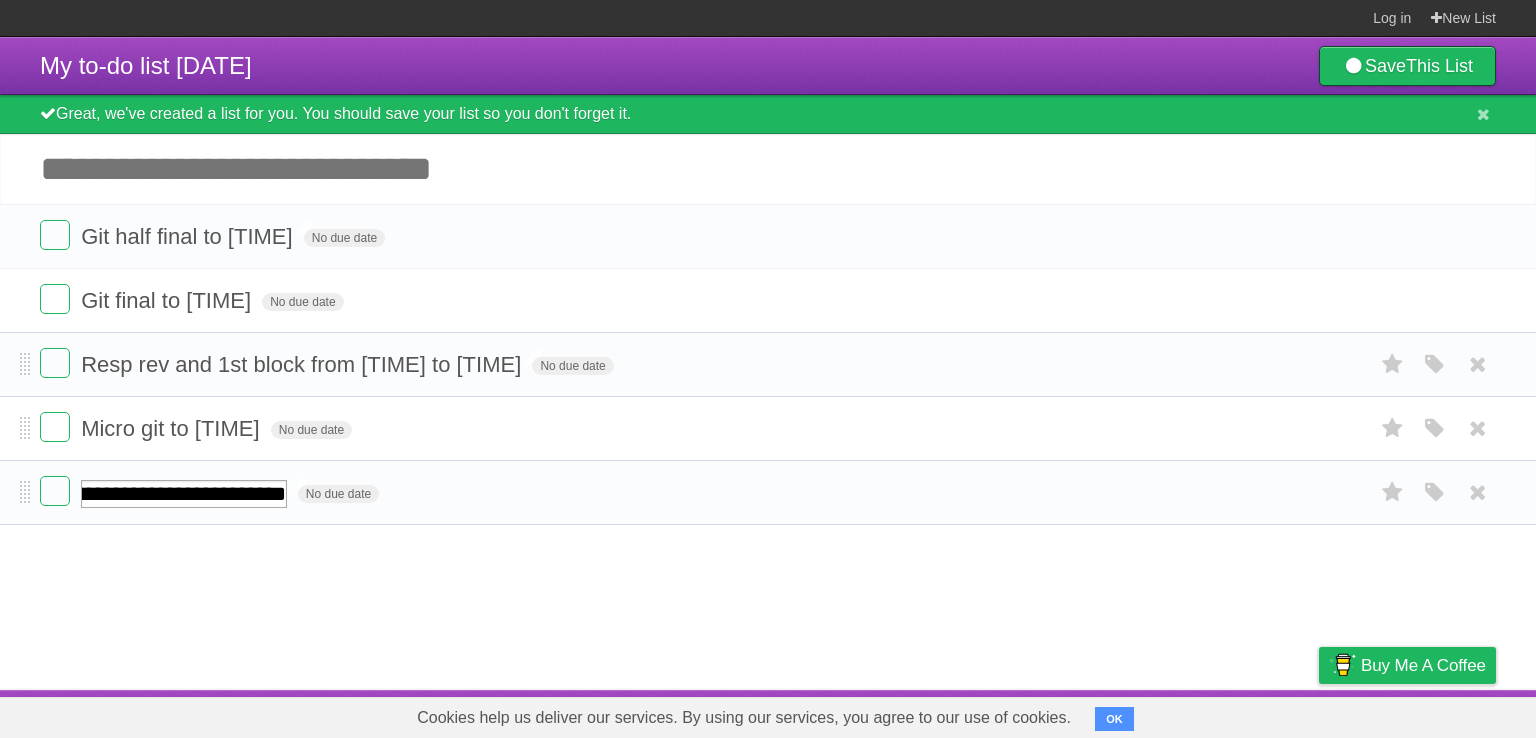 scroll, scrollTop: 0, scrollLeft: 38, axis: horizontal 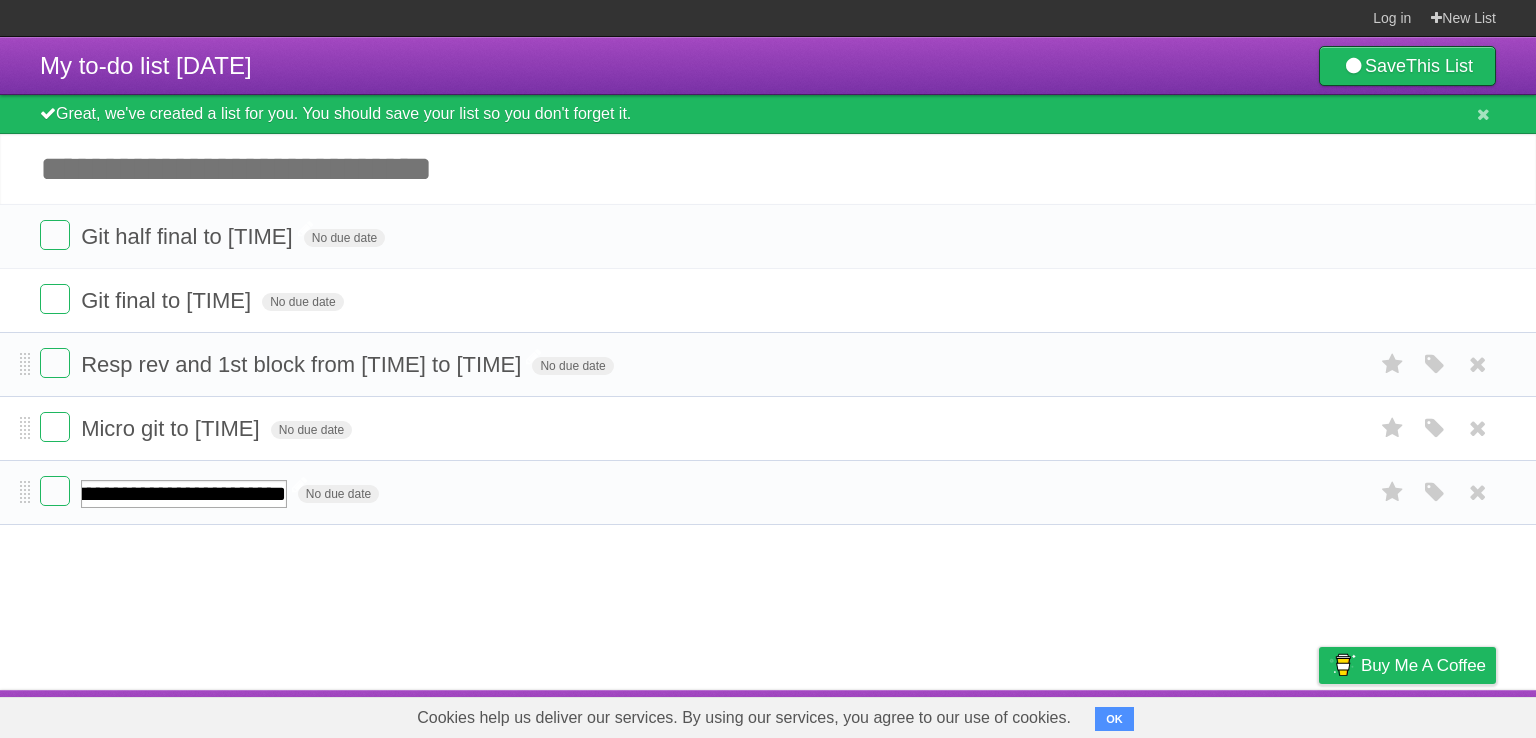 type on "**********" 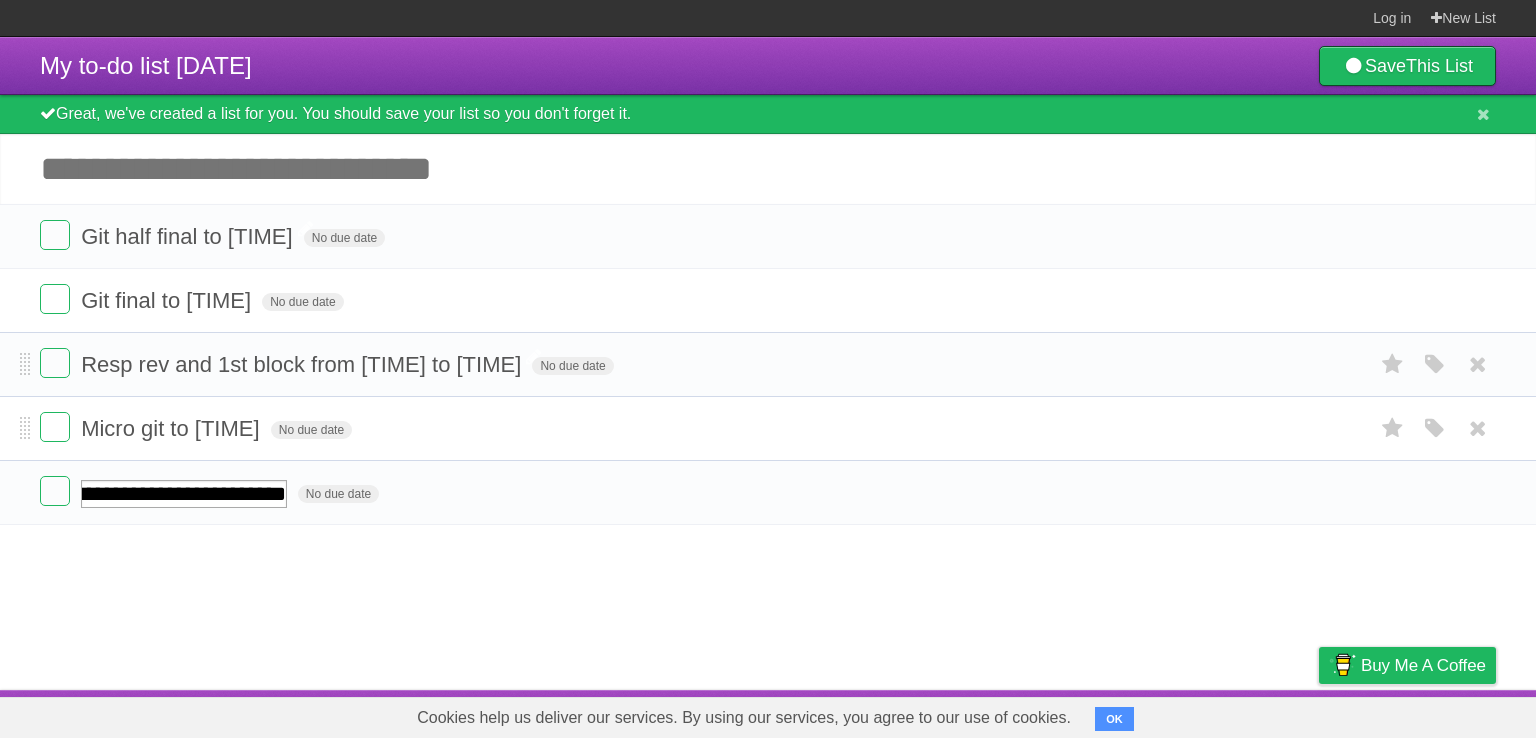 click on "**********" at bounding box center (768, 363) 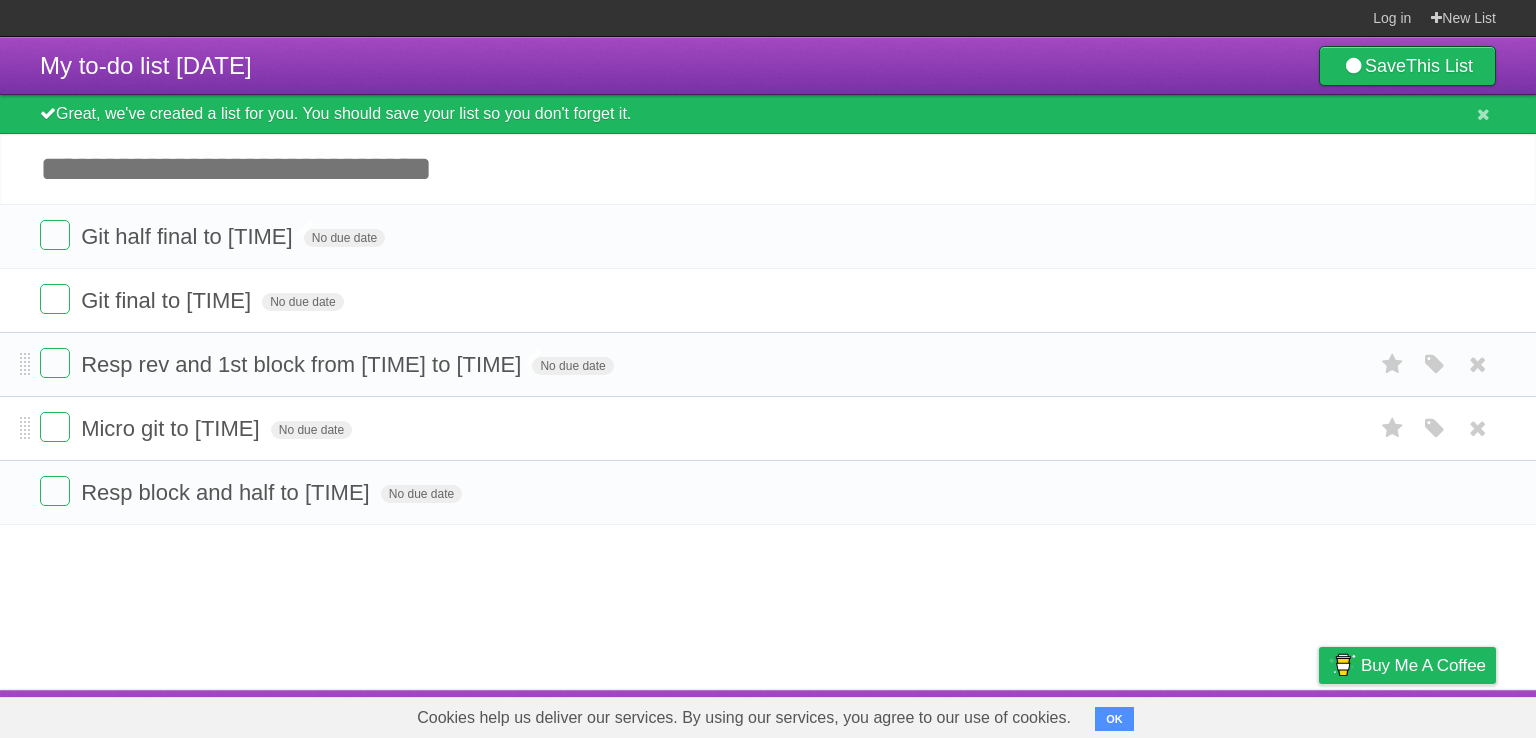 click on "Add another task" at bounding box center [768, 169] 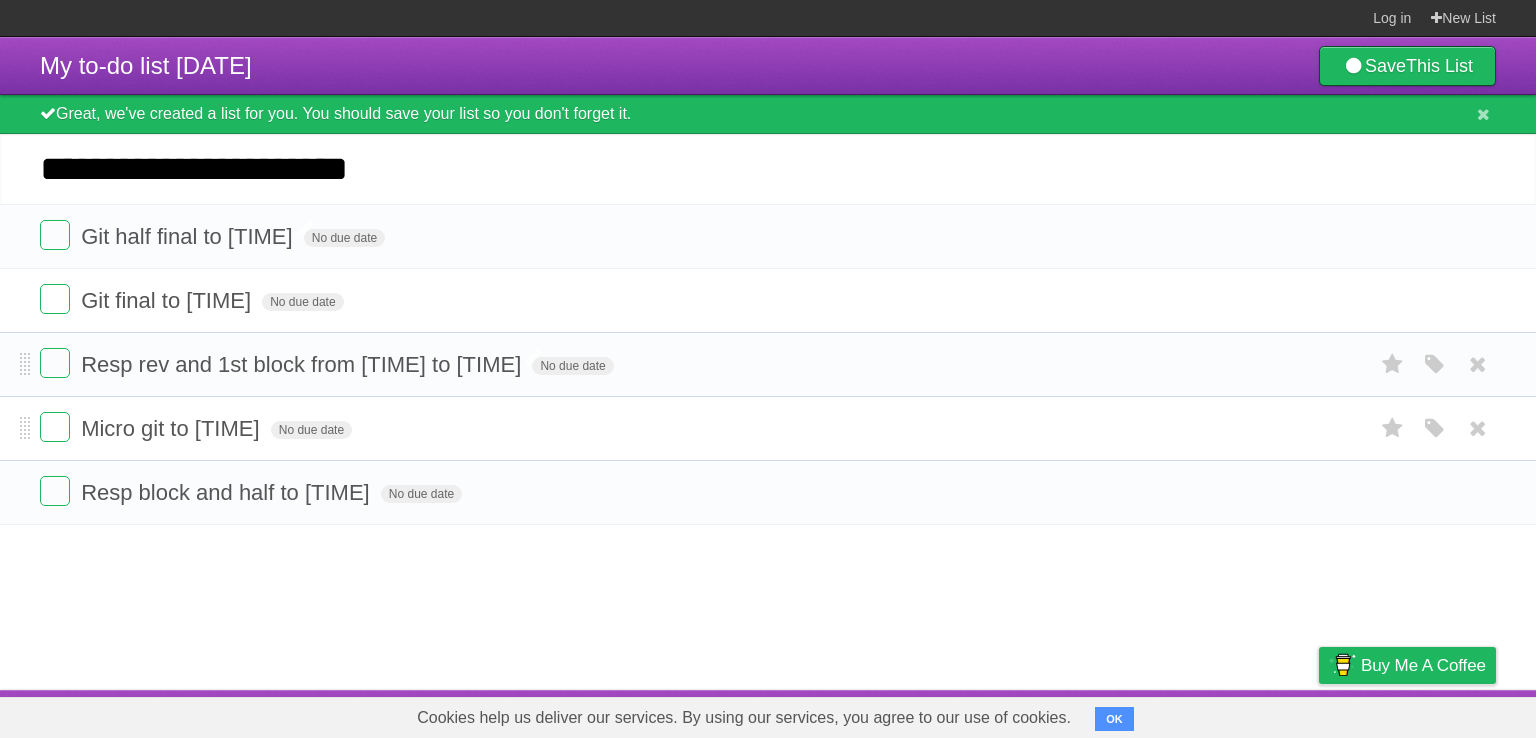 type on "**********" 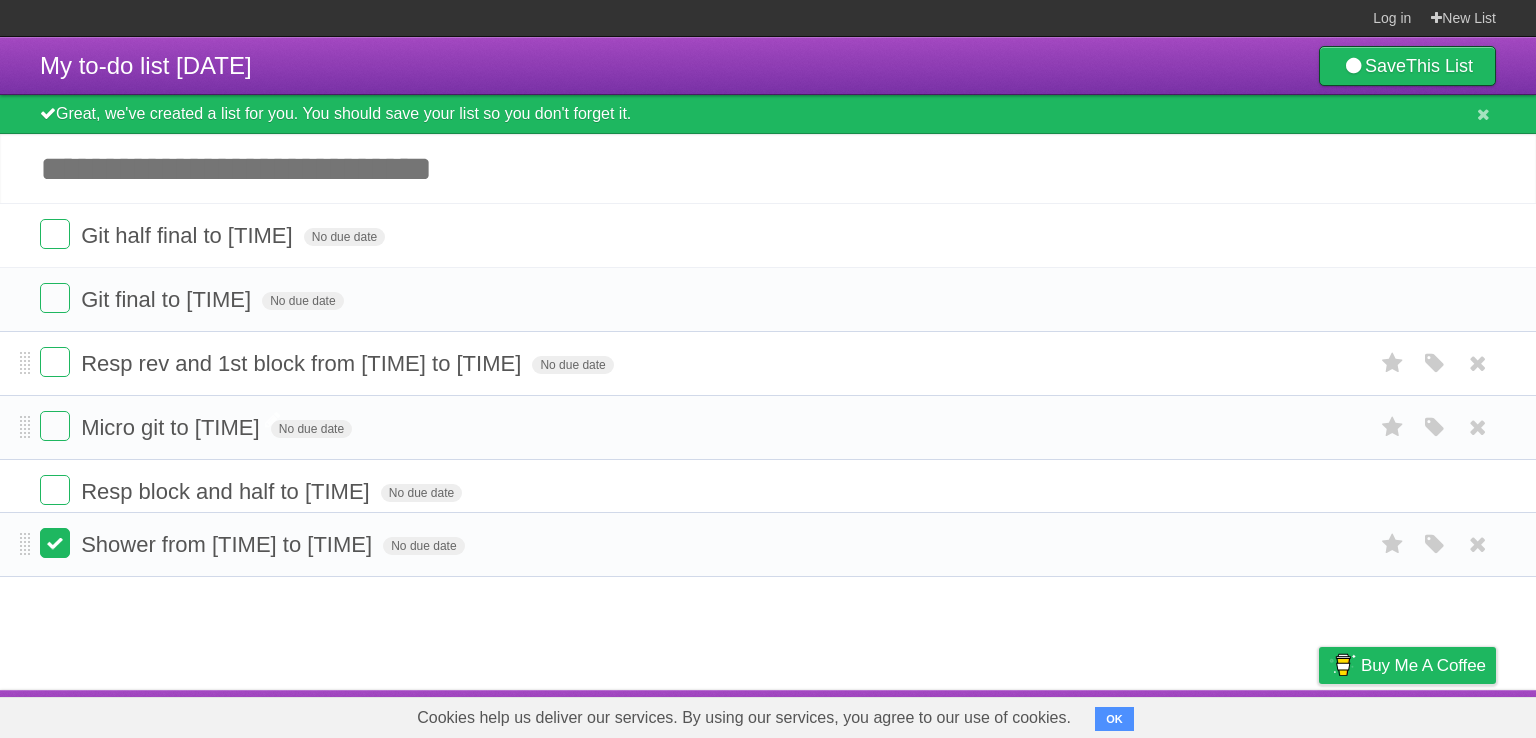 drag, startPoint x: 25, startPoint y: 240, endPoint x: 44, endPoint y: 537, distance: 297.60712 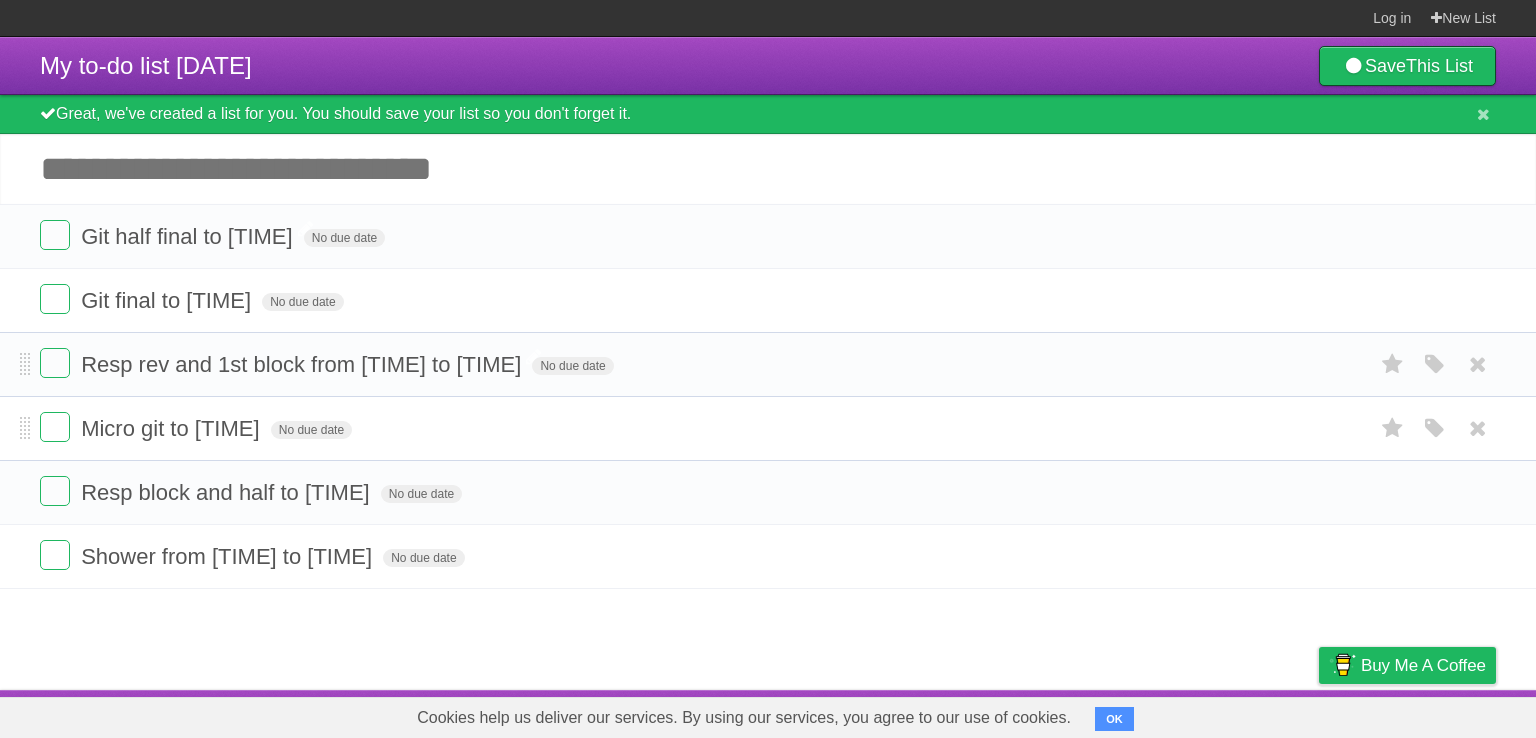 click on "Add another task" at bounding box center (768, 169) 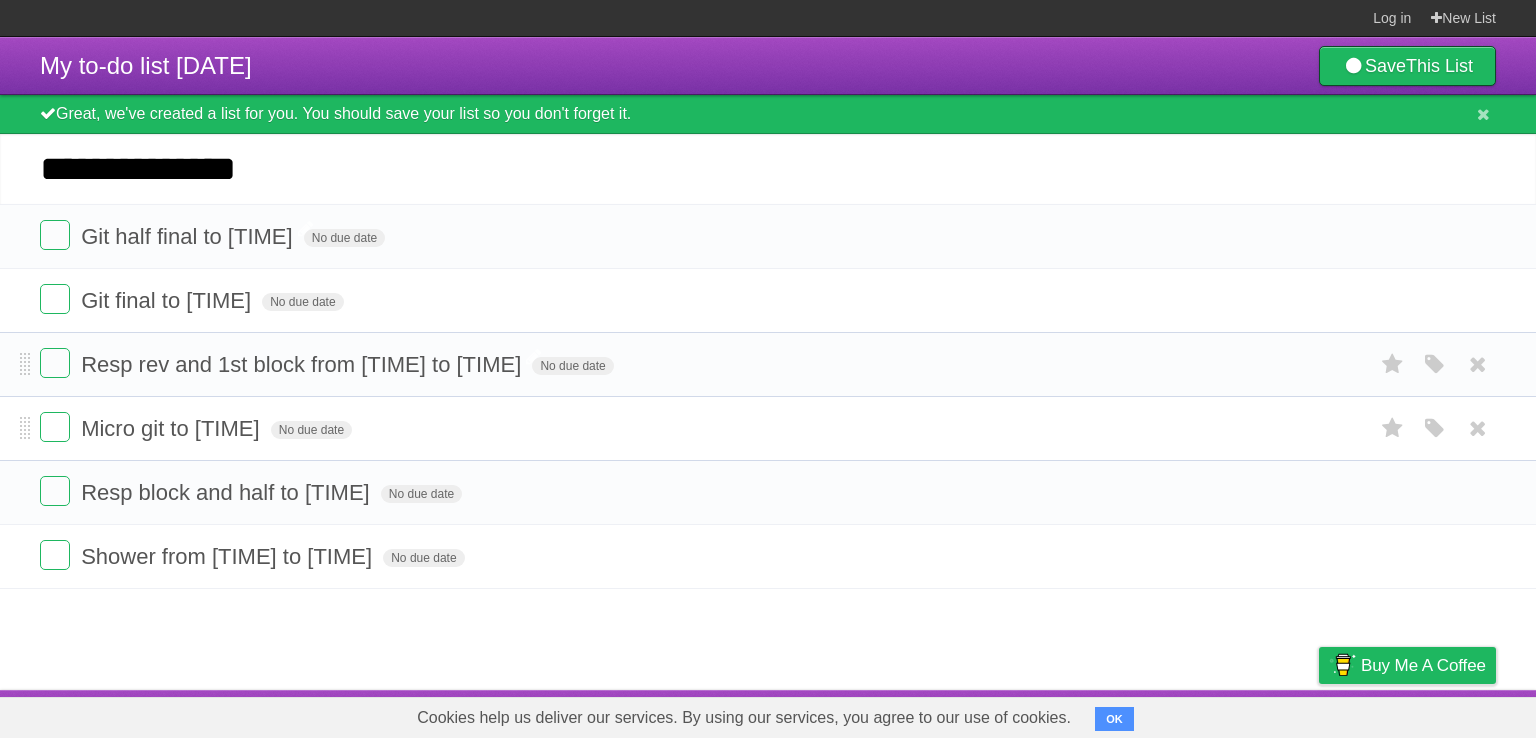 type on "**********" 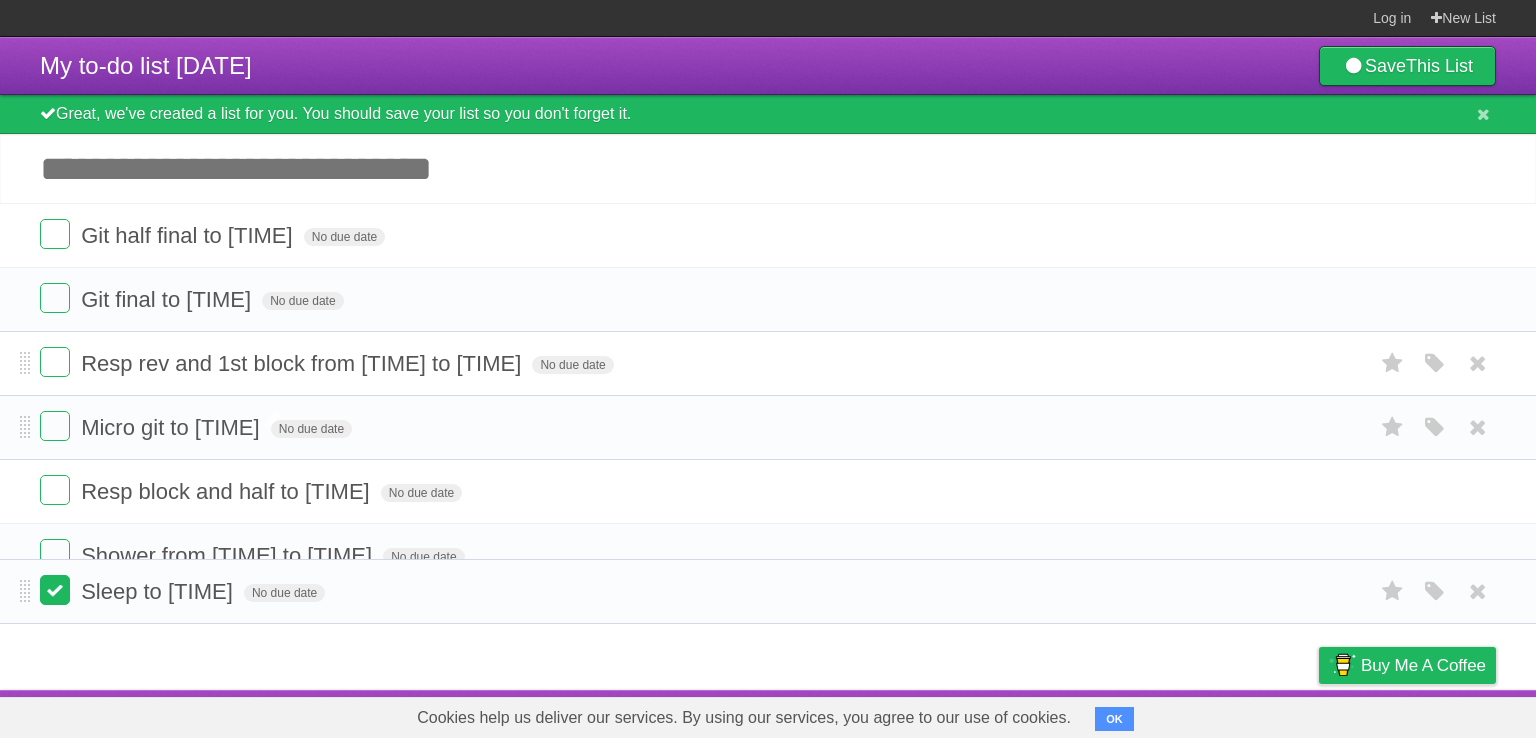 drag, startPoint x: 24, startPoint y: 237, endPoint x: 41, endPoint y: 590, distance: 353.40912 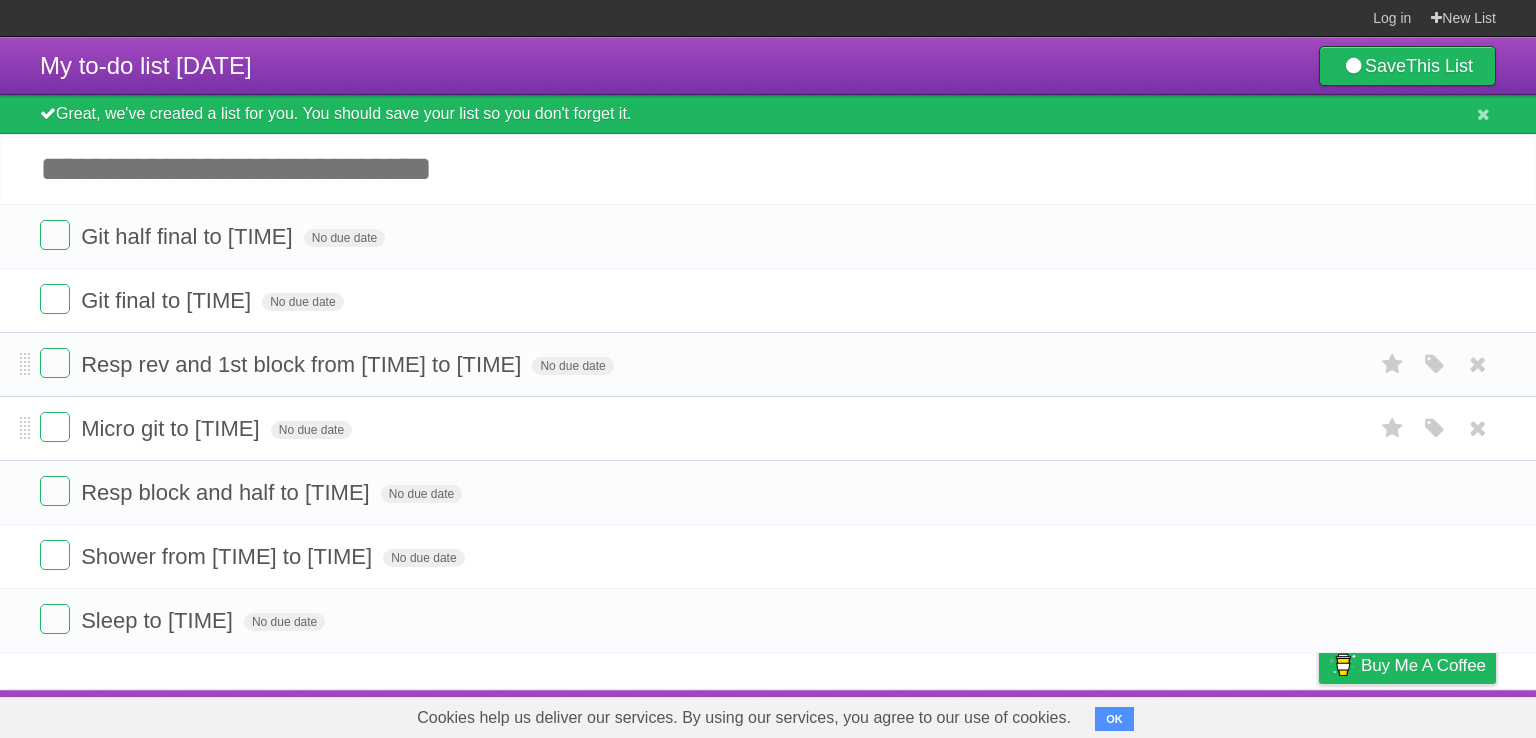 click on "Great, we've created a list for you. You should save your list so you don't forget it." at bounding box center (768, 114) 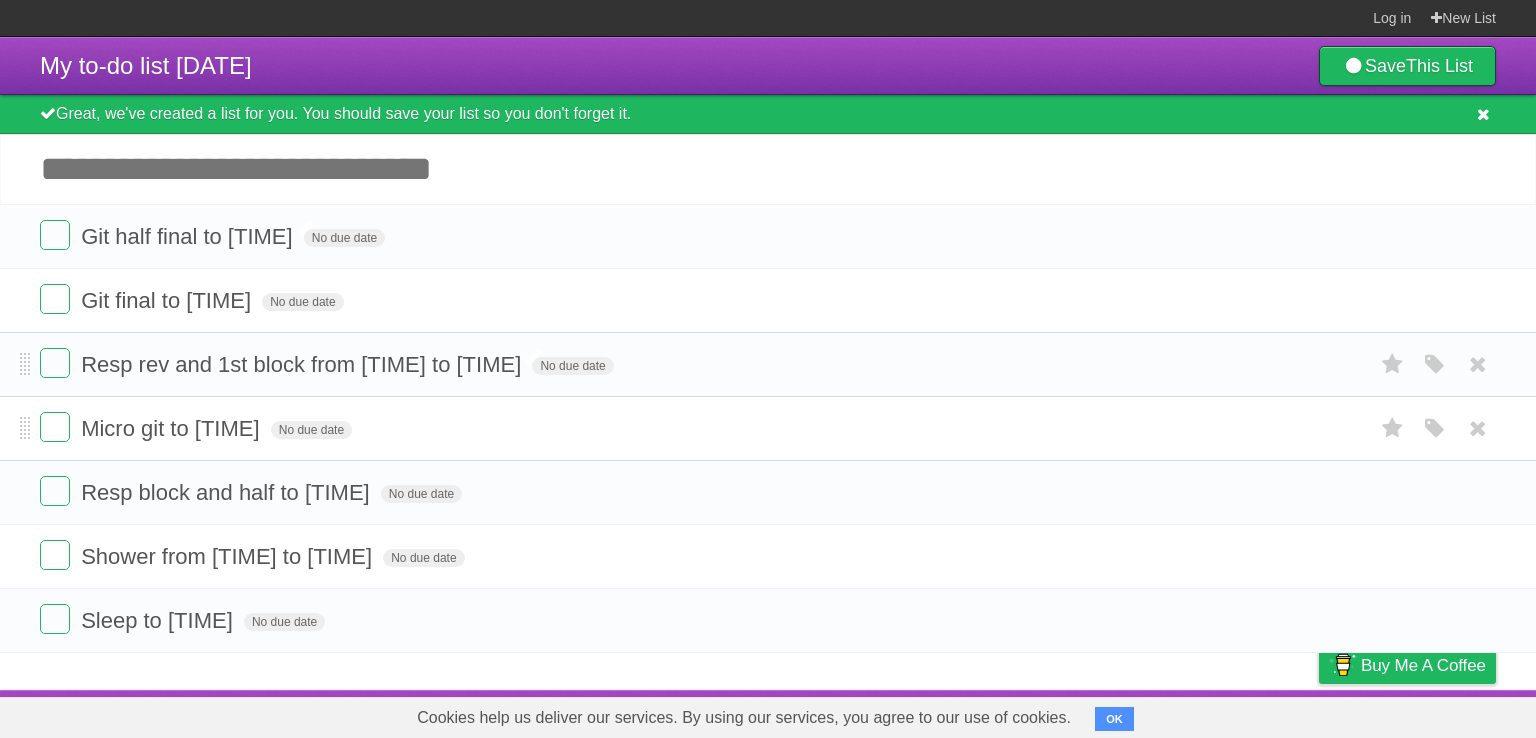 click at bounding box center [1483, 114] 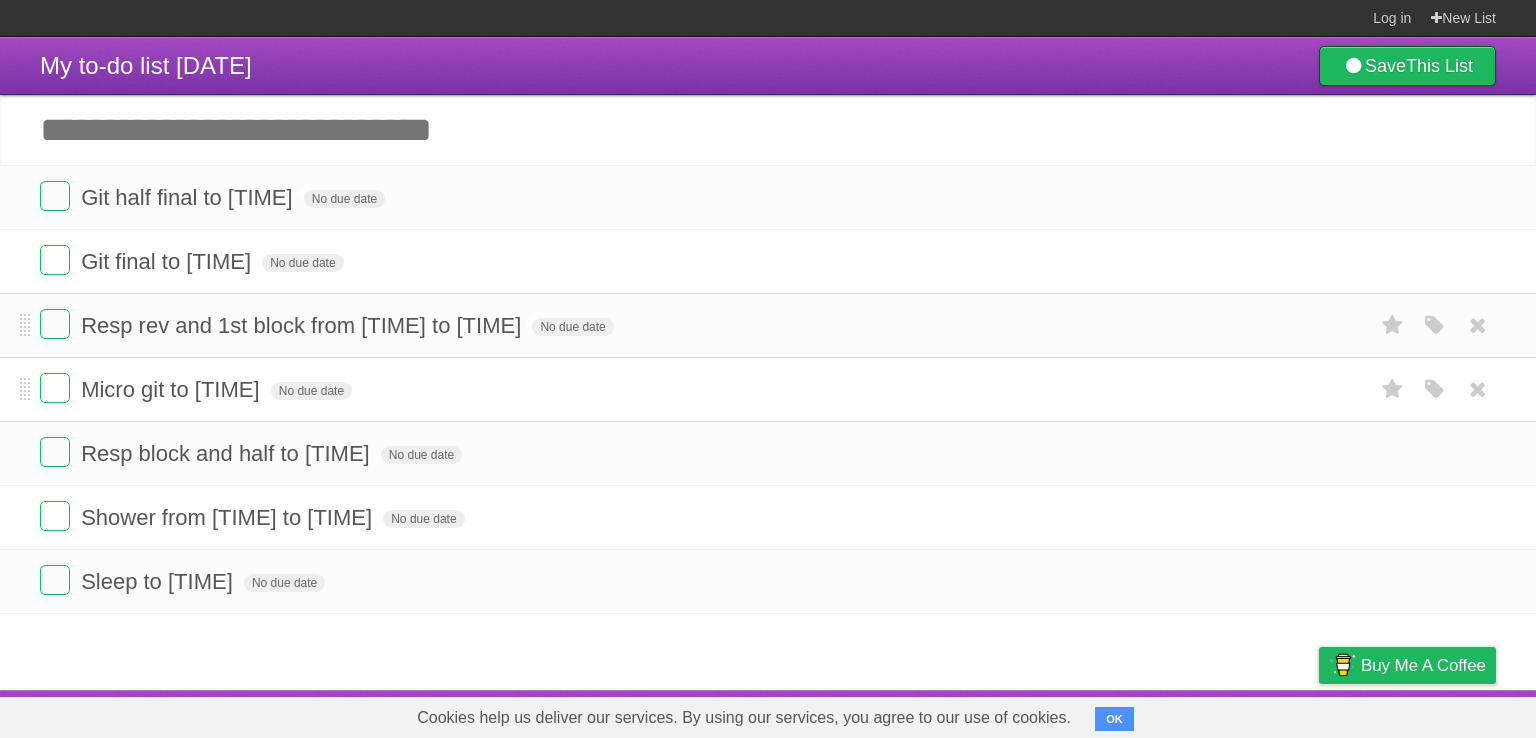 click on "My to-do list [DATE]
Save  This List" at bounding box center (768, 66) 